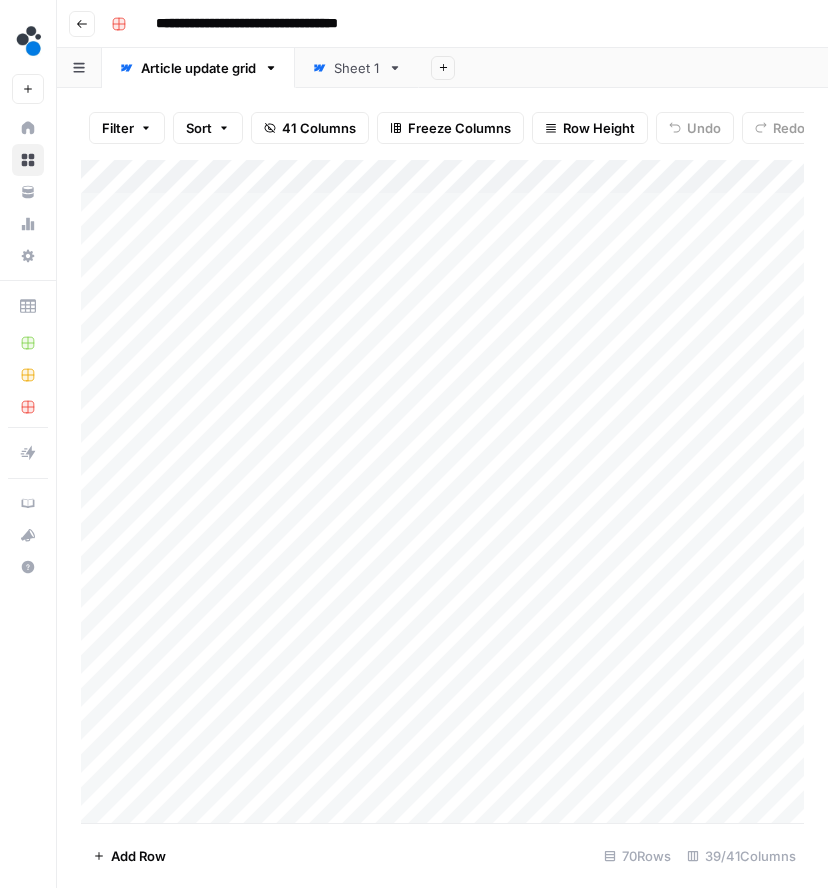 scroll, scrollTop: 0, scrollLeft: 0, axis: both 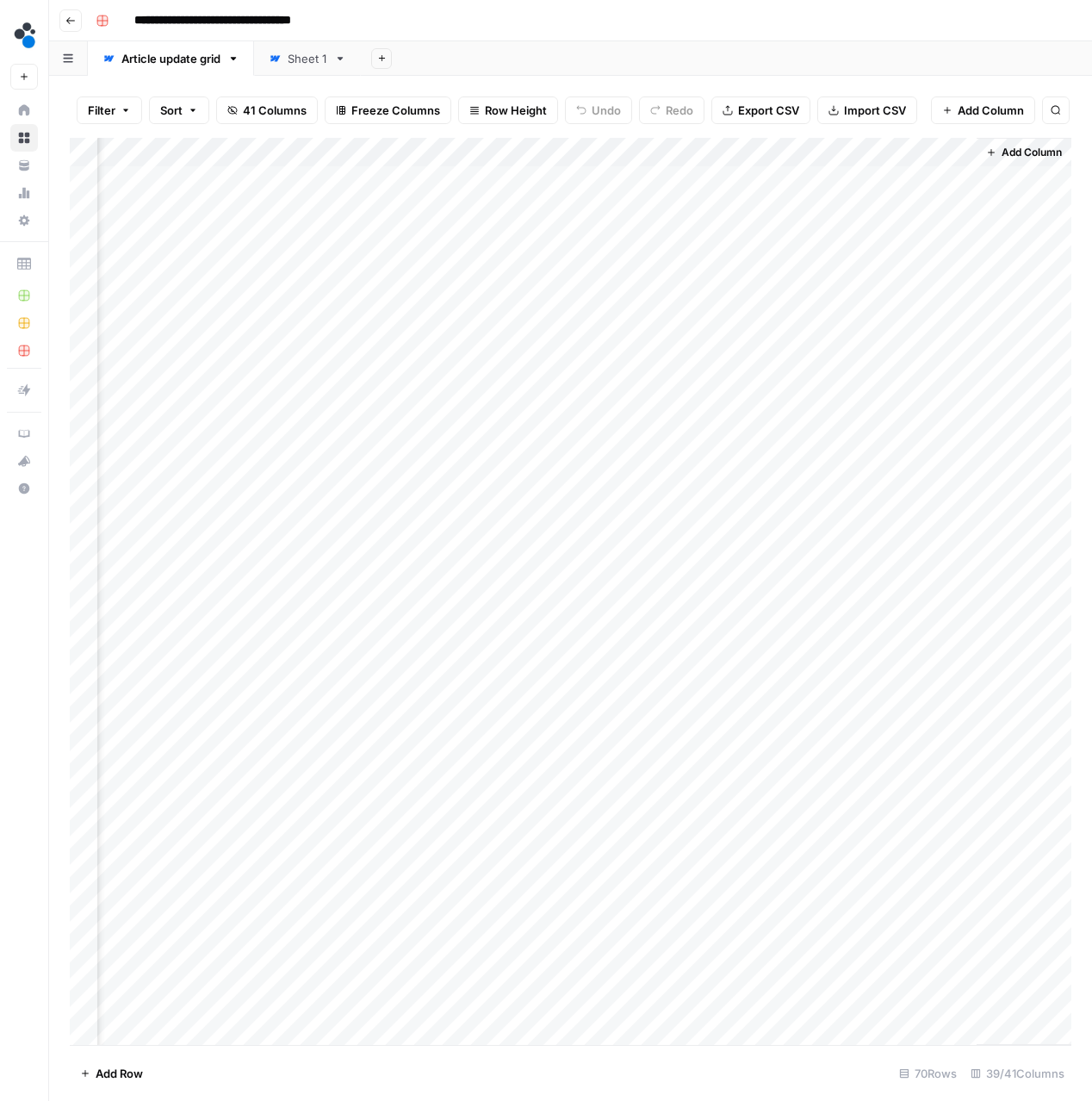 click on "Filter" at bounding box center (109, 110) 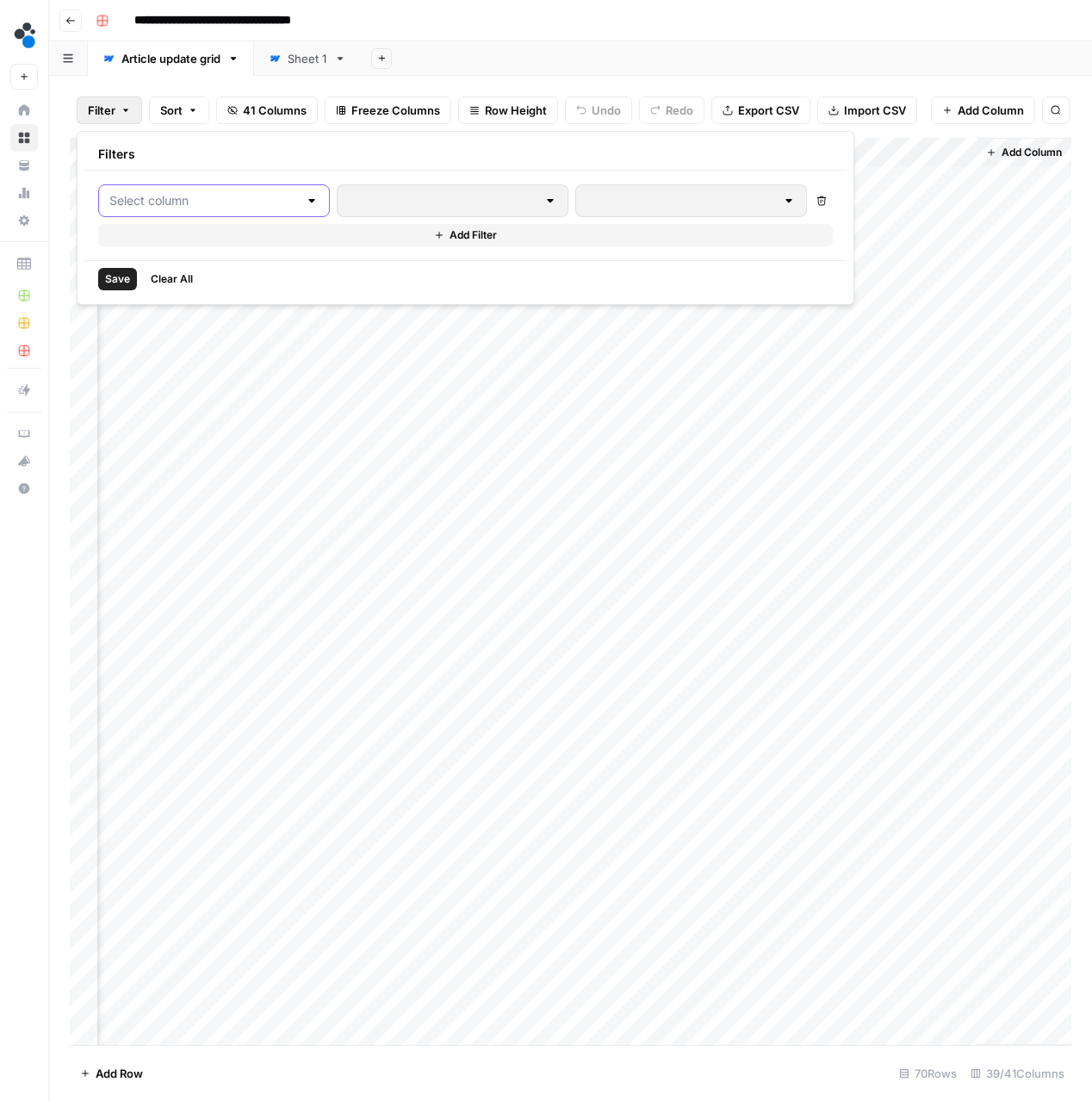 click at bounding box center [203, 201] 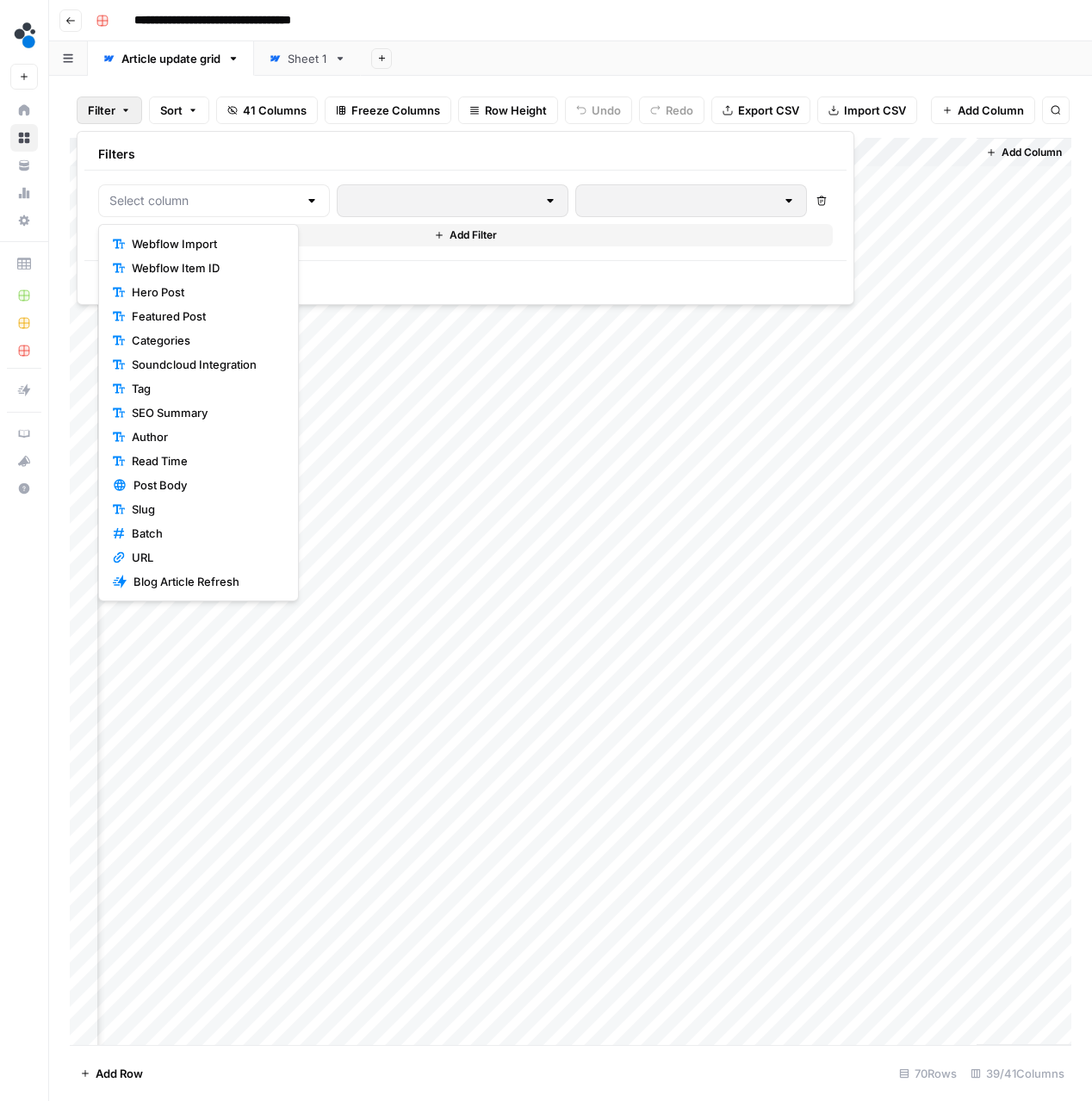 scroll, scrollTop: 531, scrollLeft: 0, axis: vertical 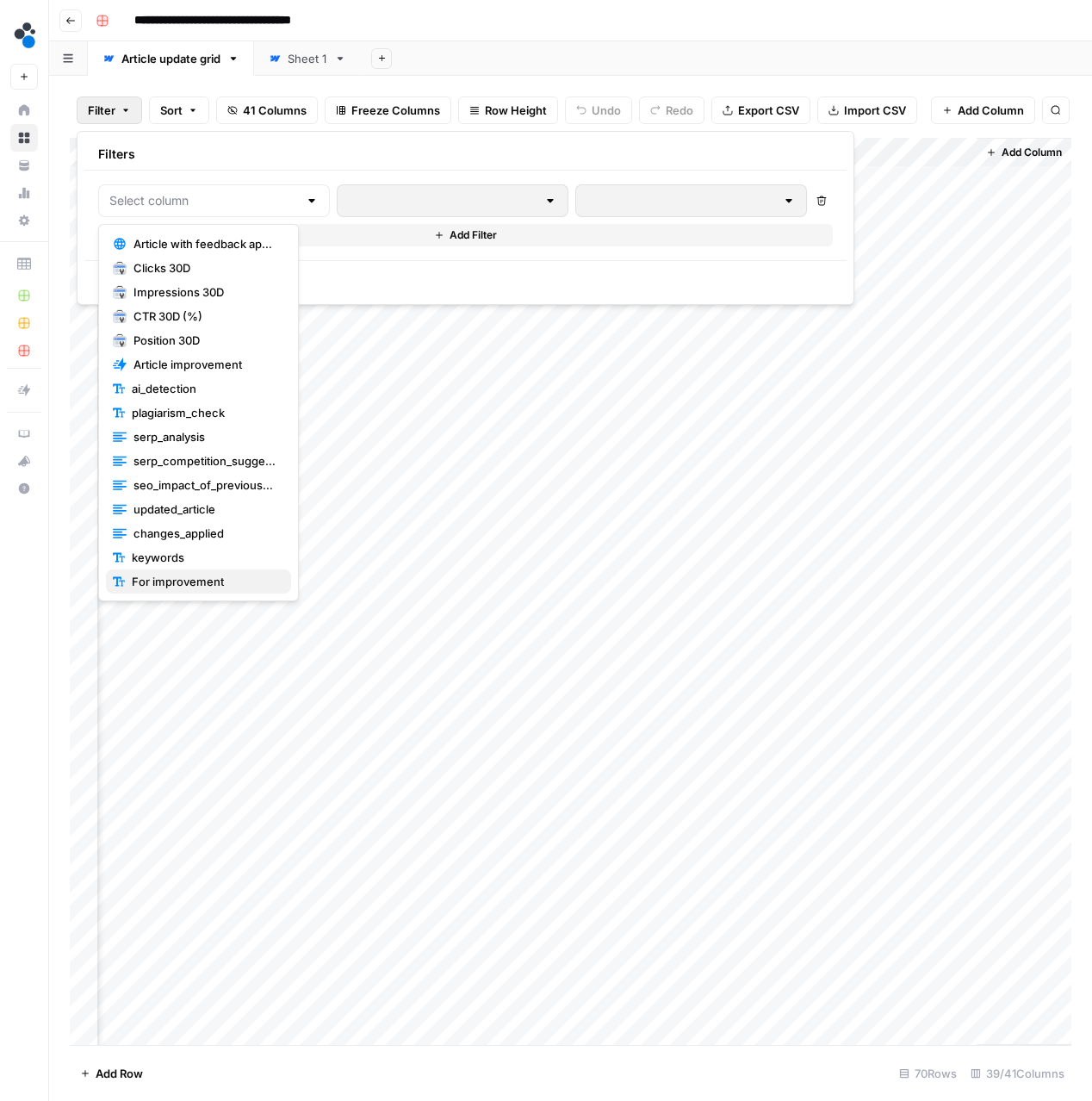 click on "For improvement" at bounding box center (204, 582) 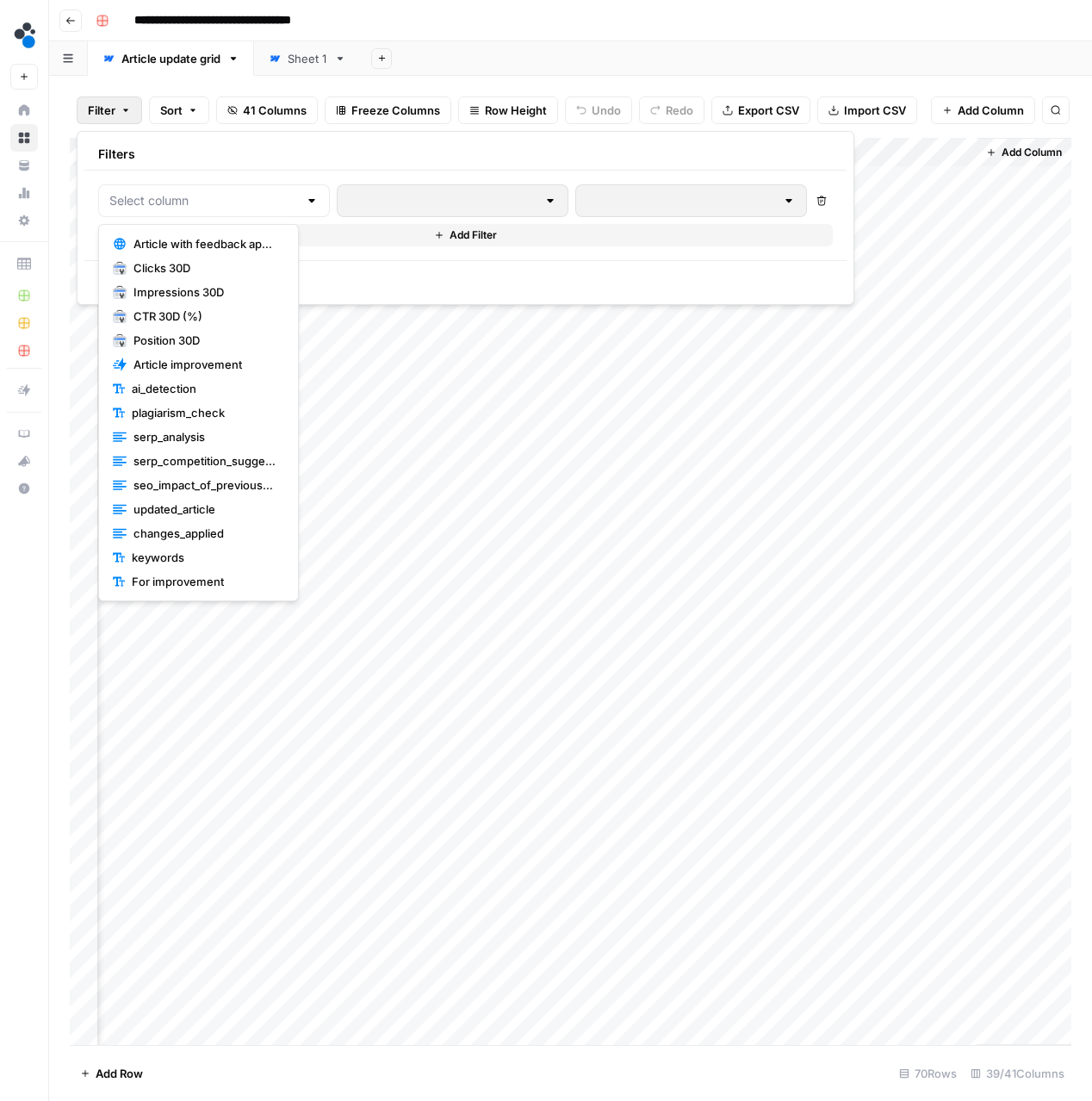 type on "For improvement" 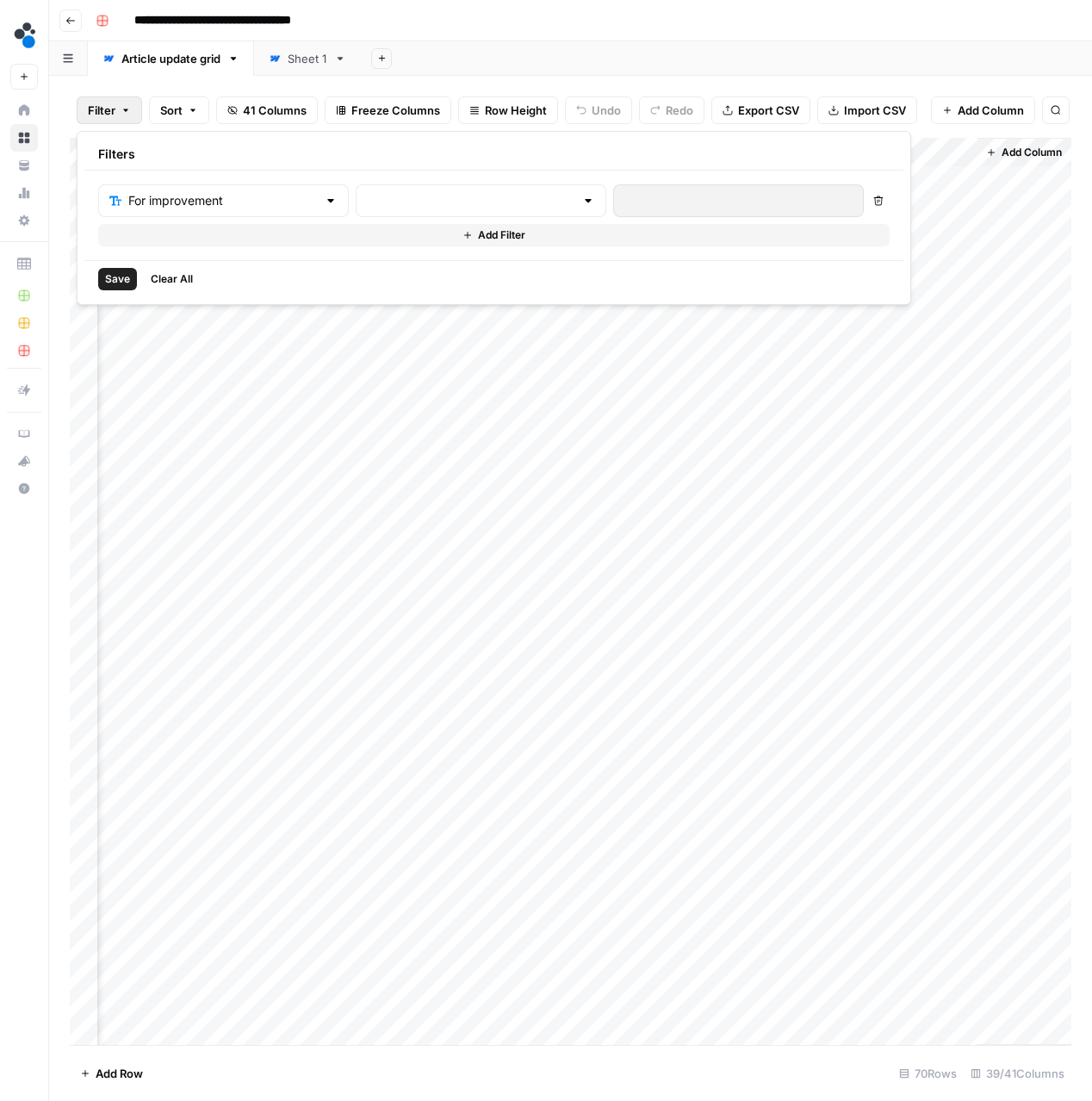 click at bounding box center (588, 201) 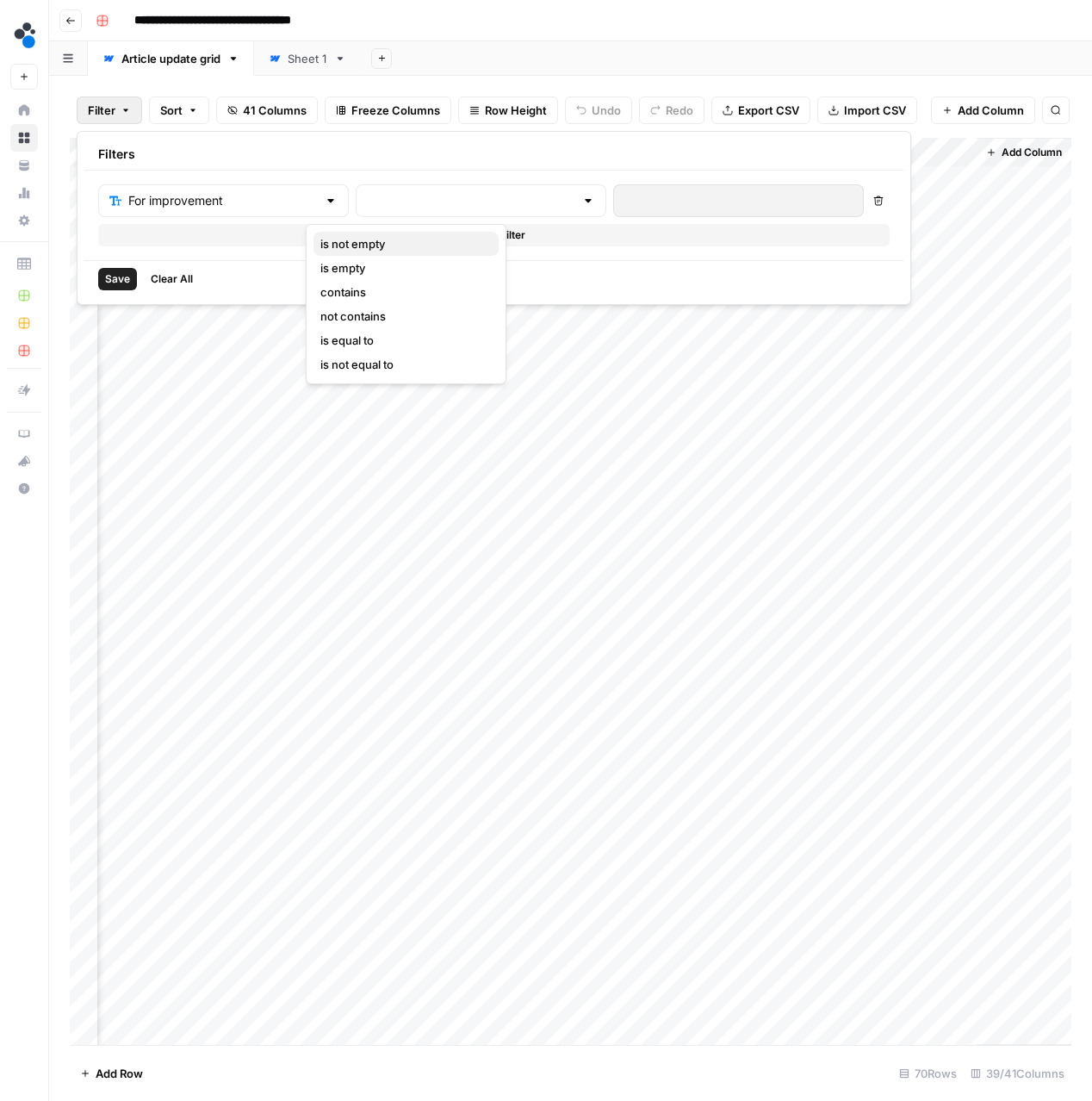 click on "is not empty" at bounding box center [402, 244] 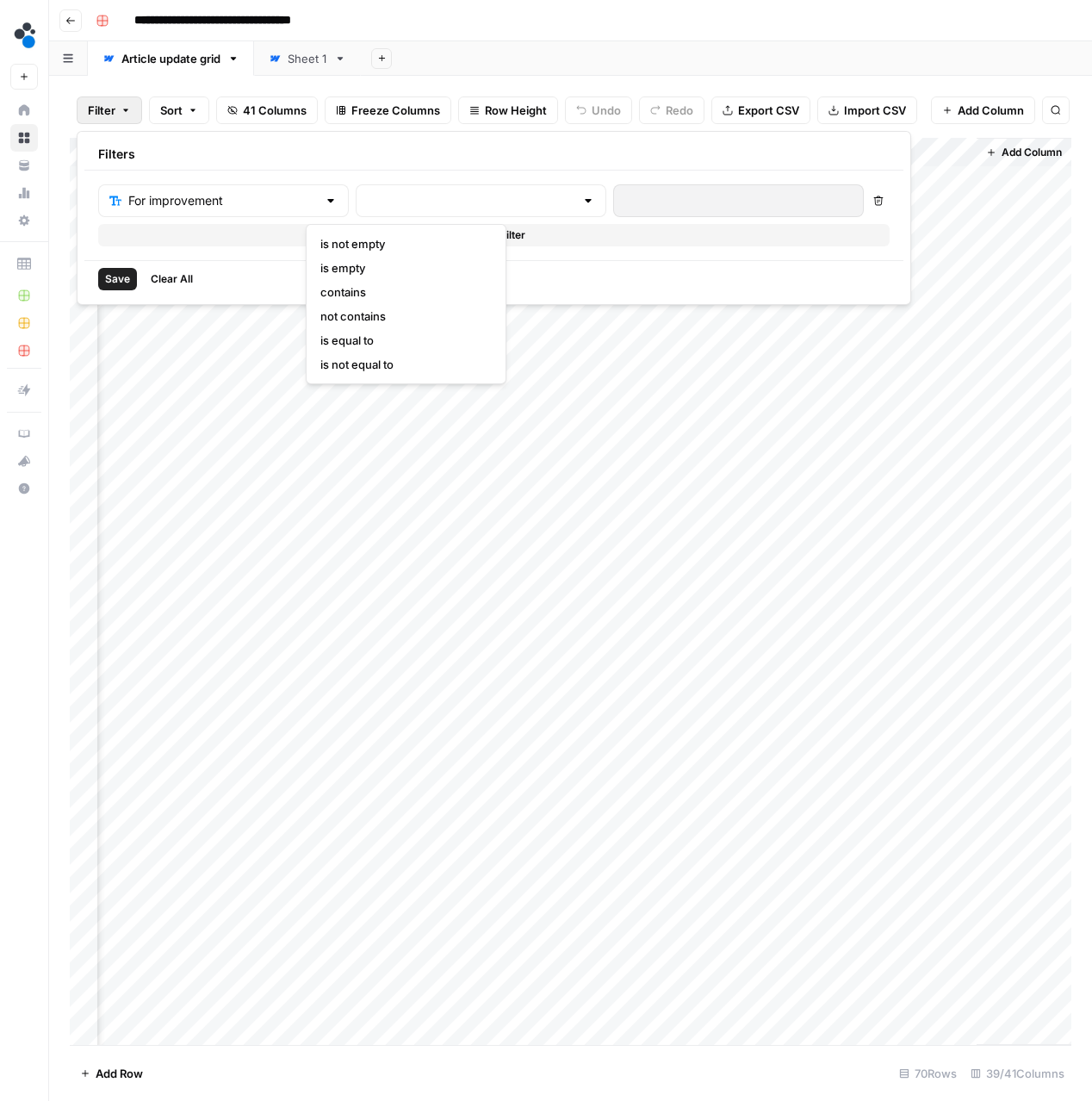 type on "is not empty" 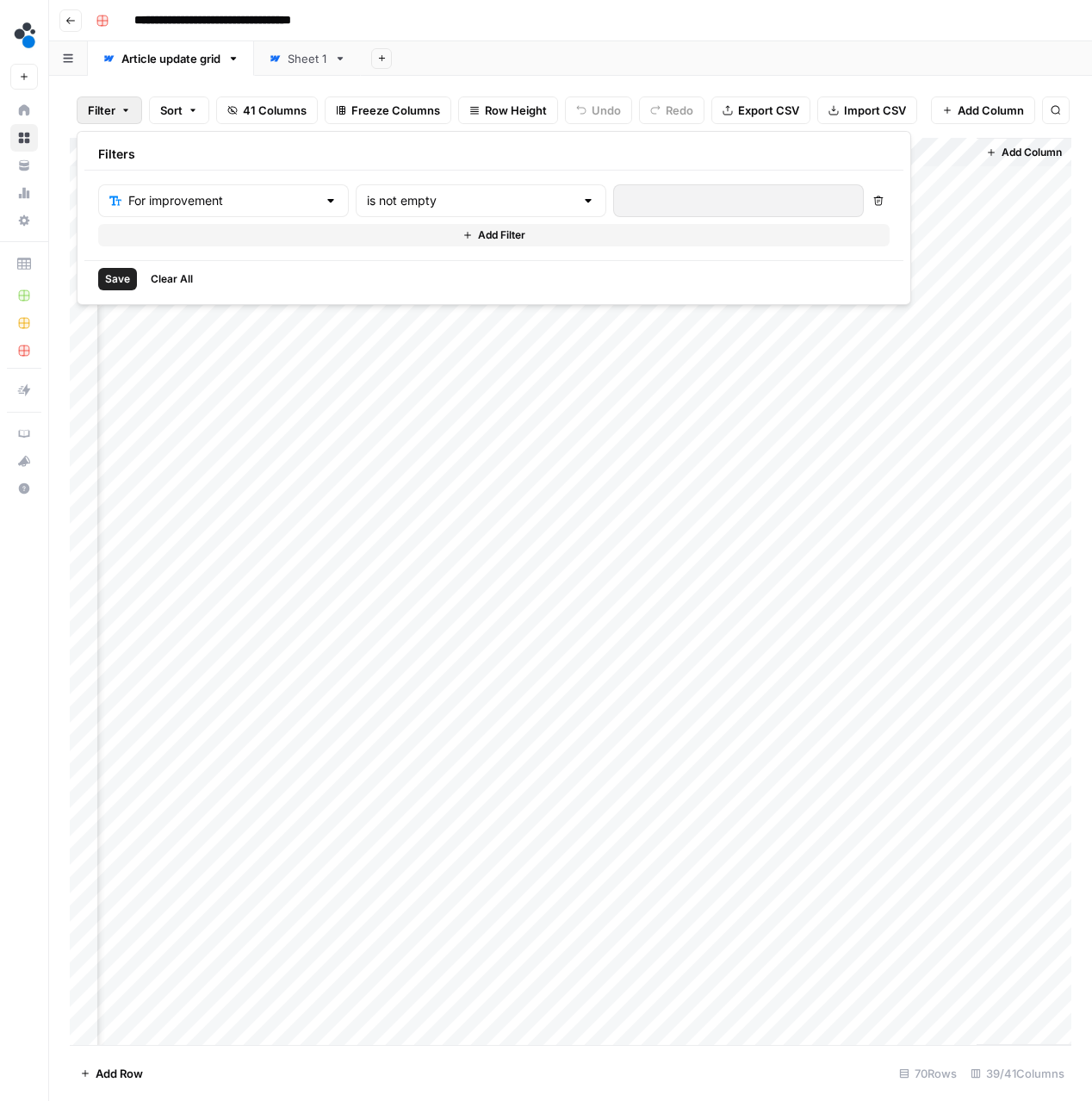 click on "Save" at bounding box center (117, 279) 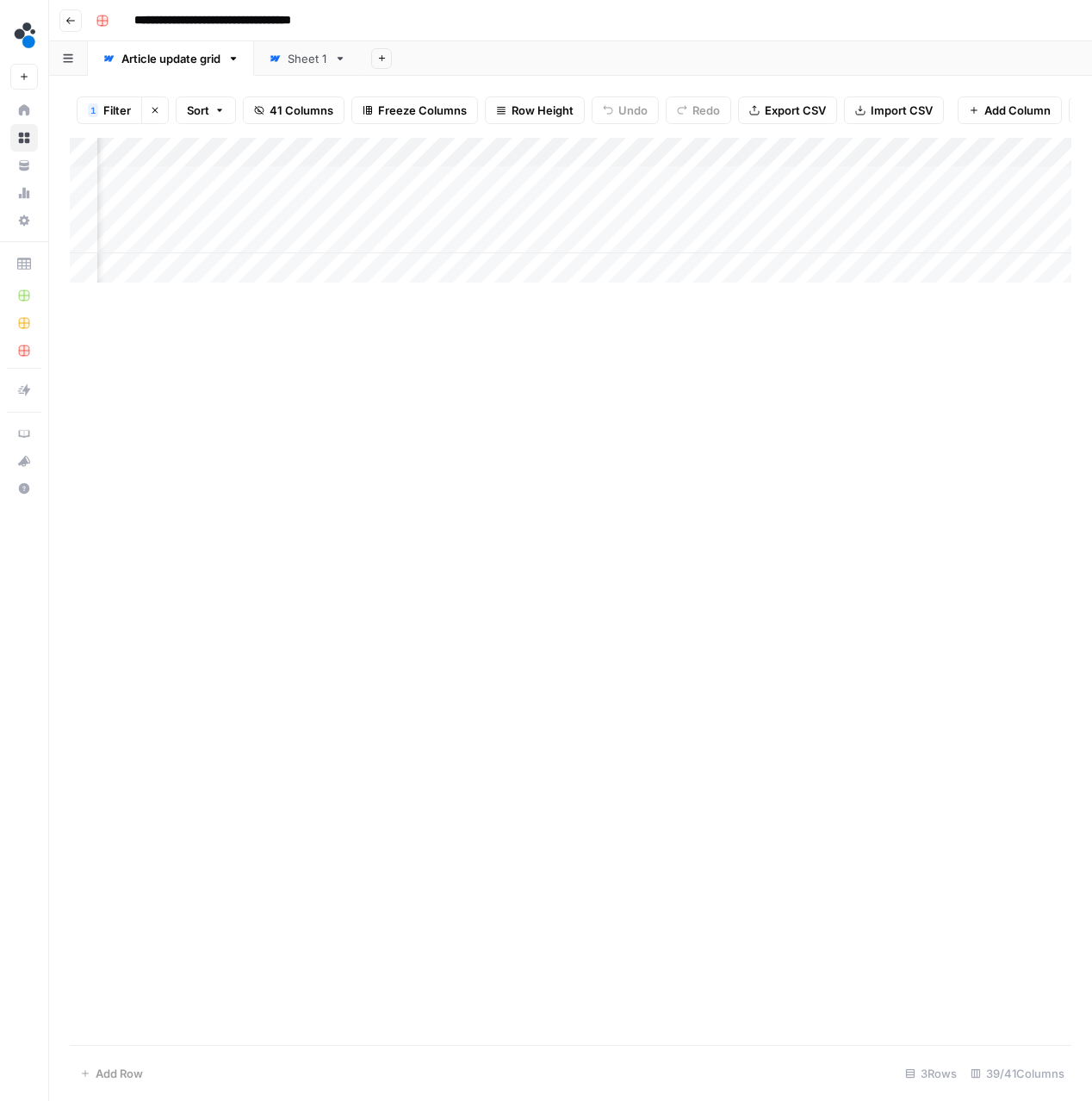 scroll, scrollTop: 0, scrollLeft: 5553, axis: horizontal 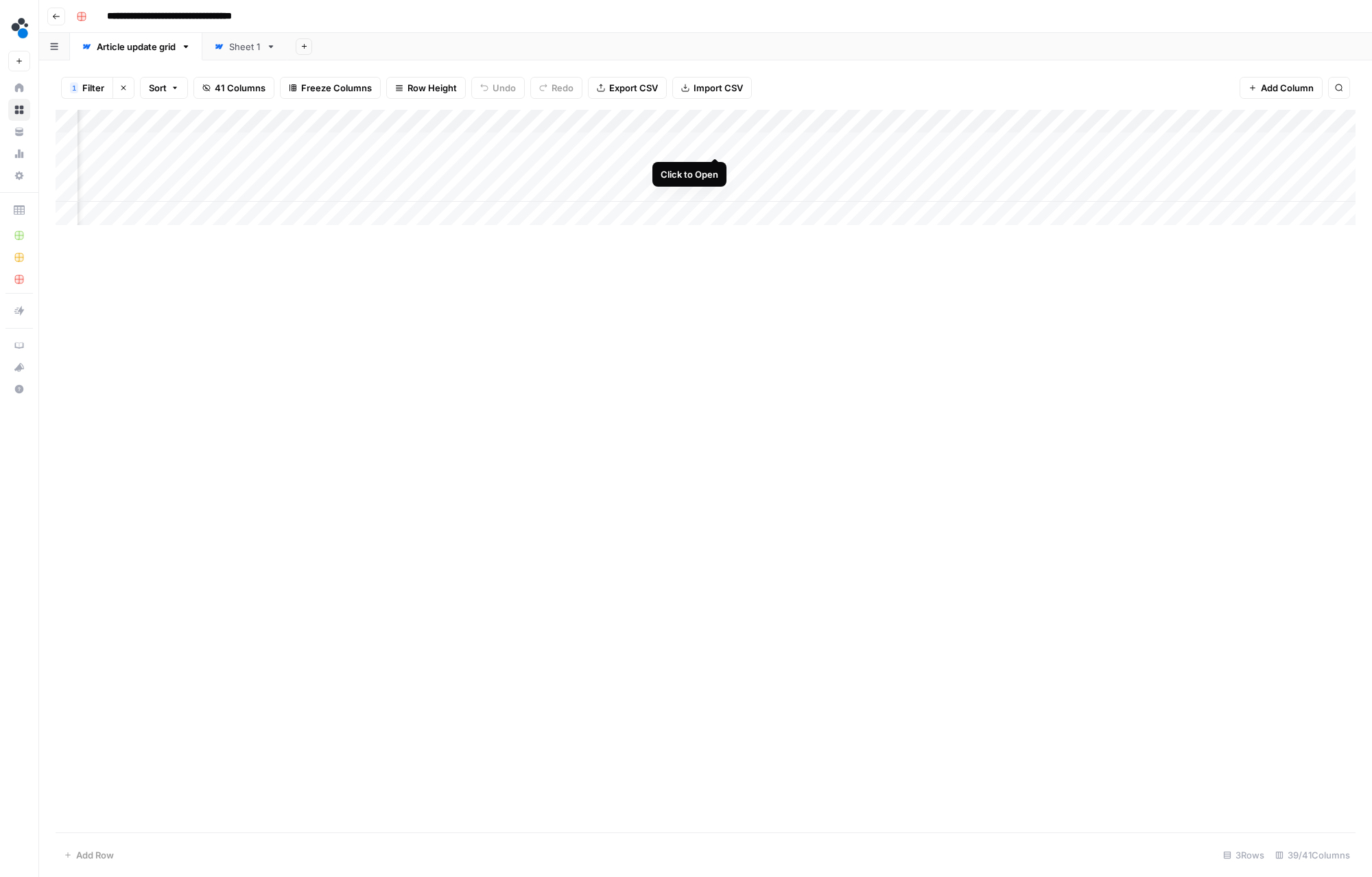click on "Add Column" at bounding box center (705, 167) 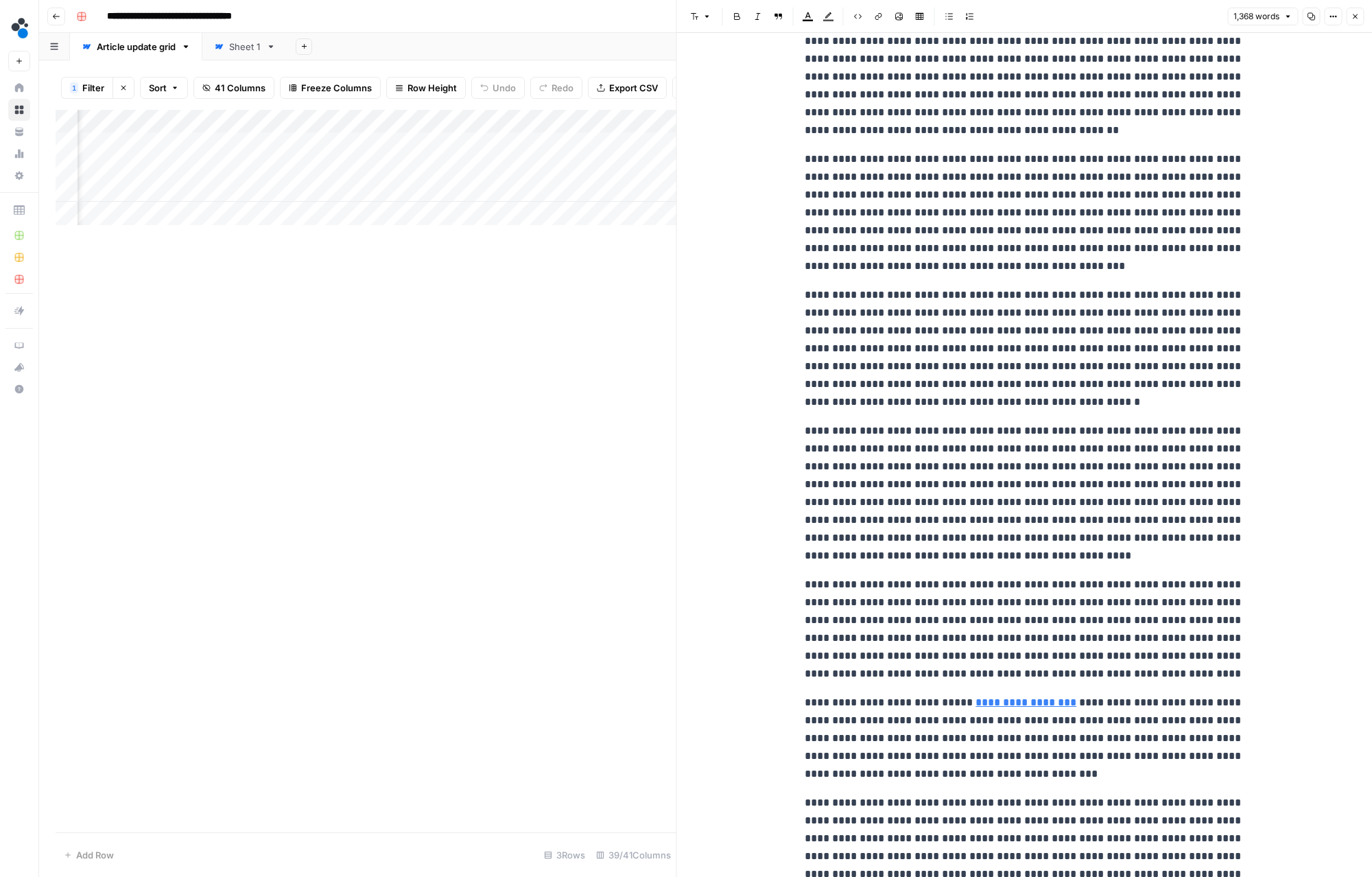 scroll, scrollTop: 1903, scrollLeft: 0, axis: vertical 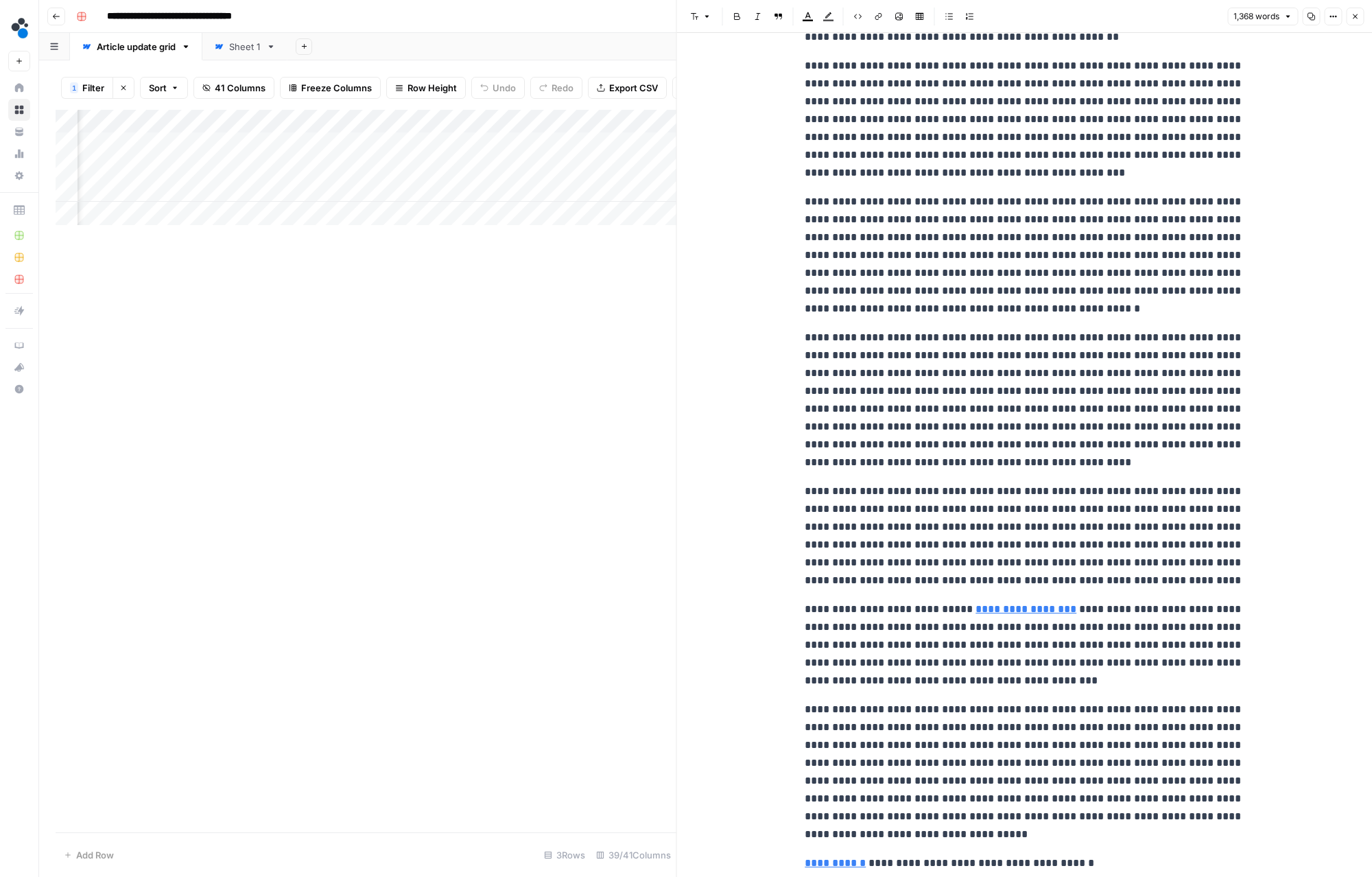 click on "Close" at bounding box center (1355, 16) 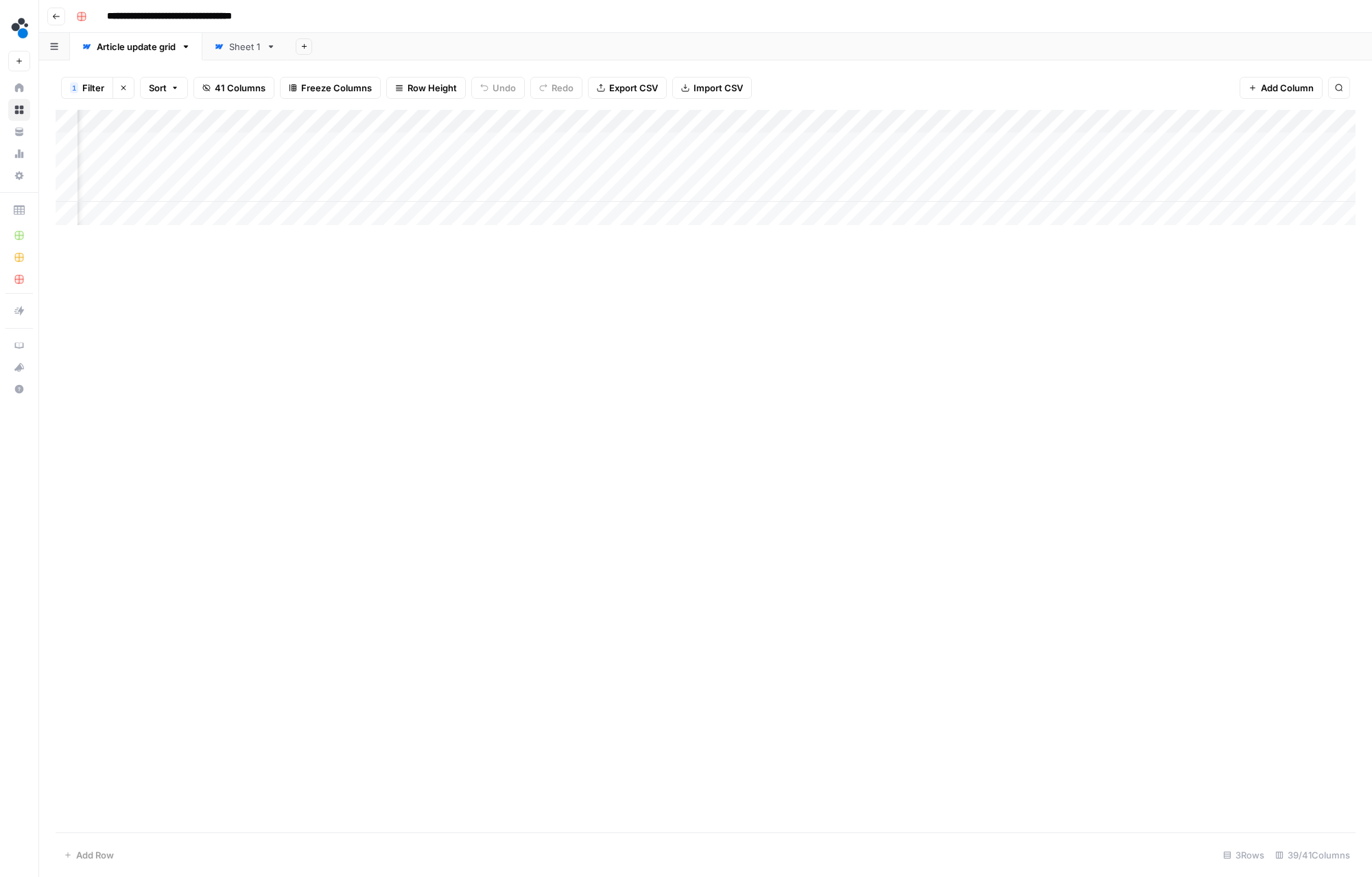 scroll, scrollTop: 0, scrollLeft: 2078, axis: horizontal 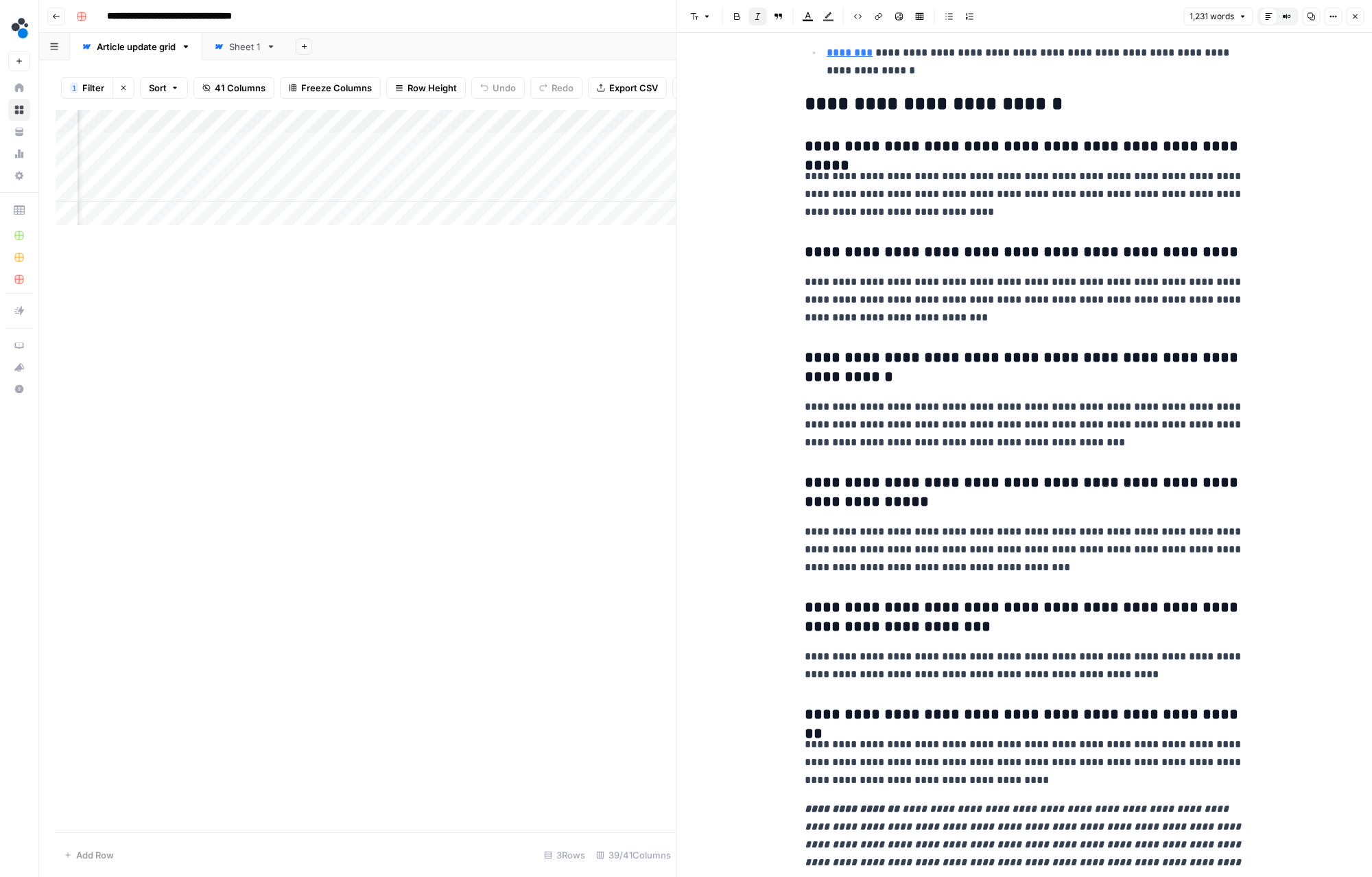 click 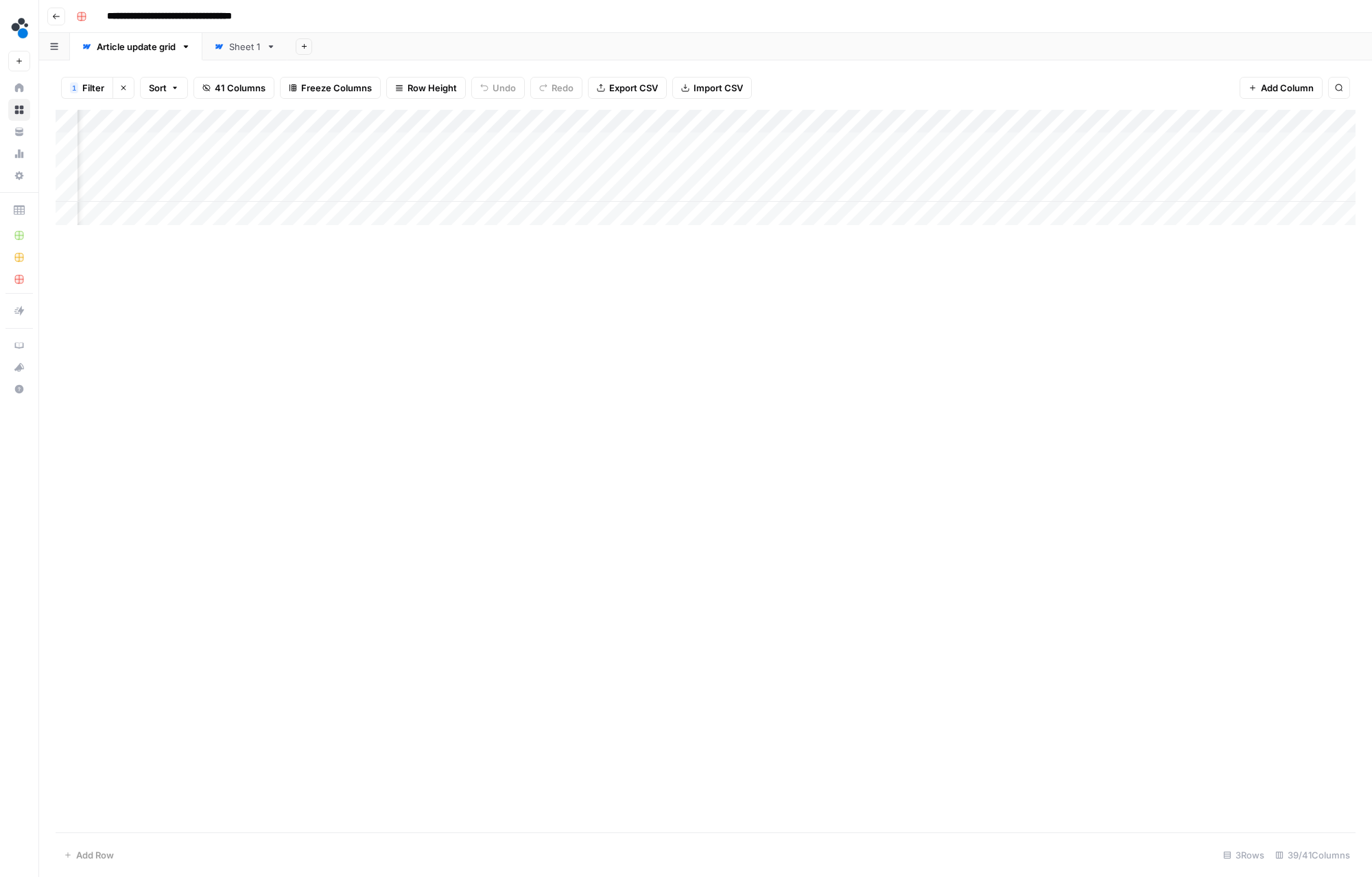 scroll, scrollTop: 0, scrollLeft: 4165, axis: horizontal 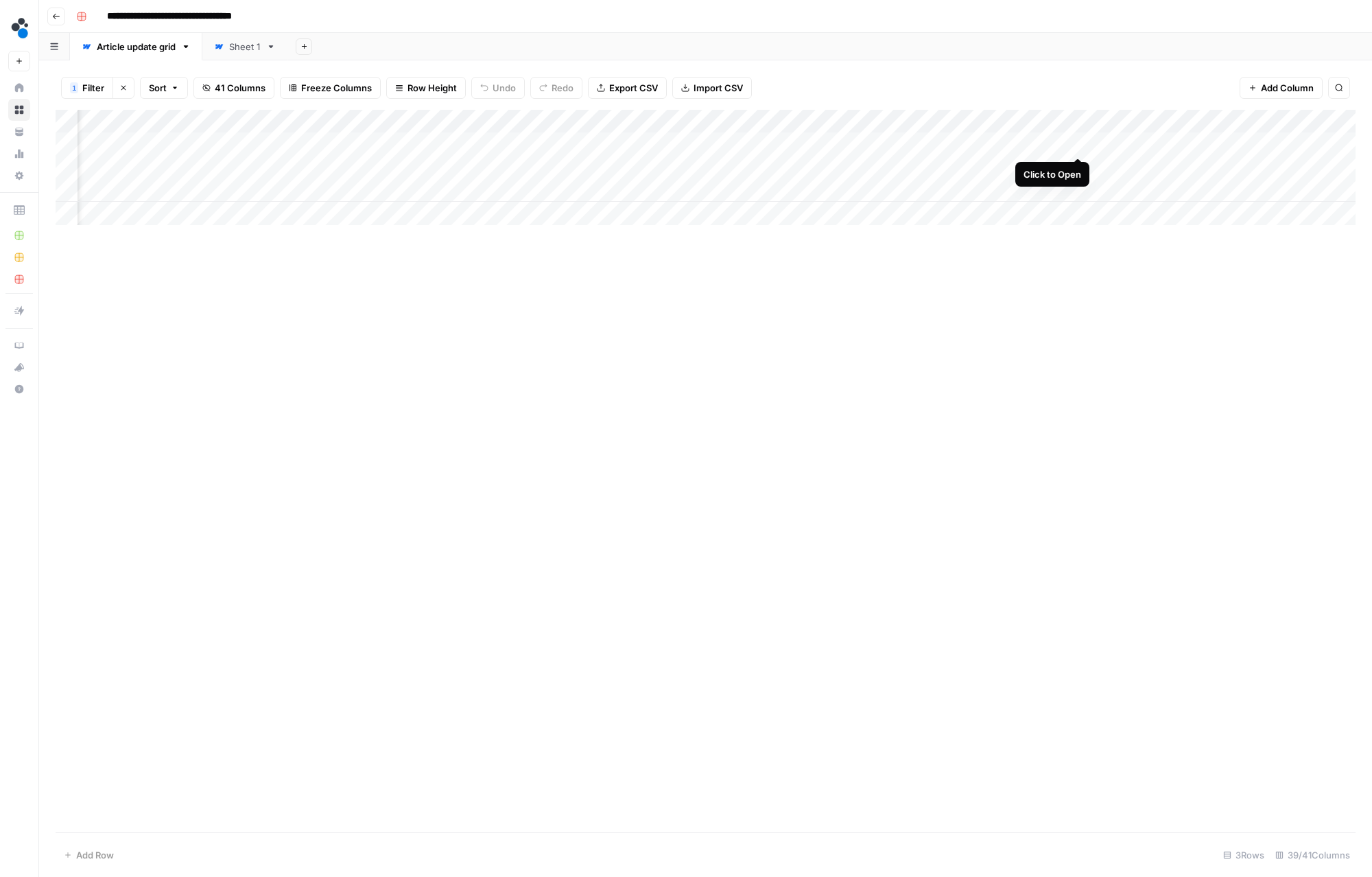 click on "Add Column" at bounding box center [705, 167] 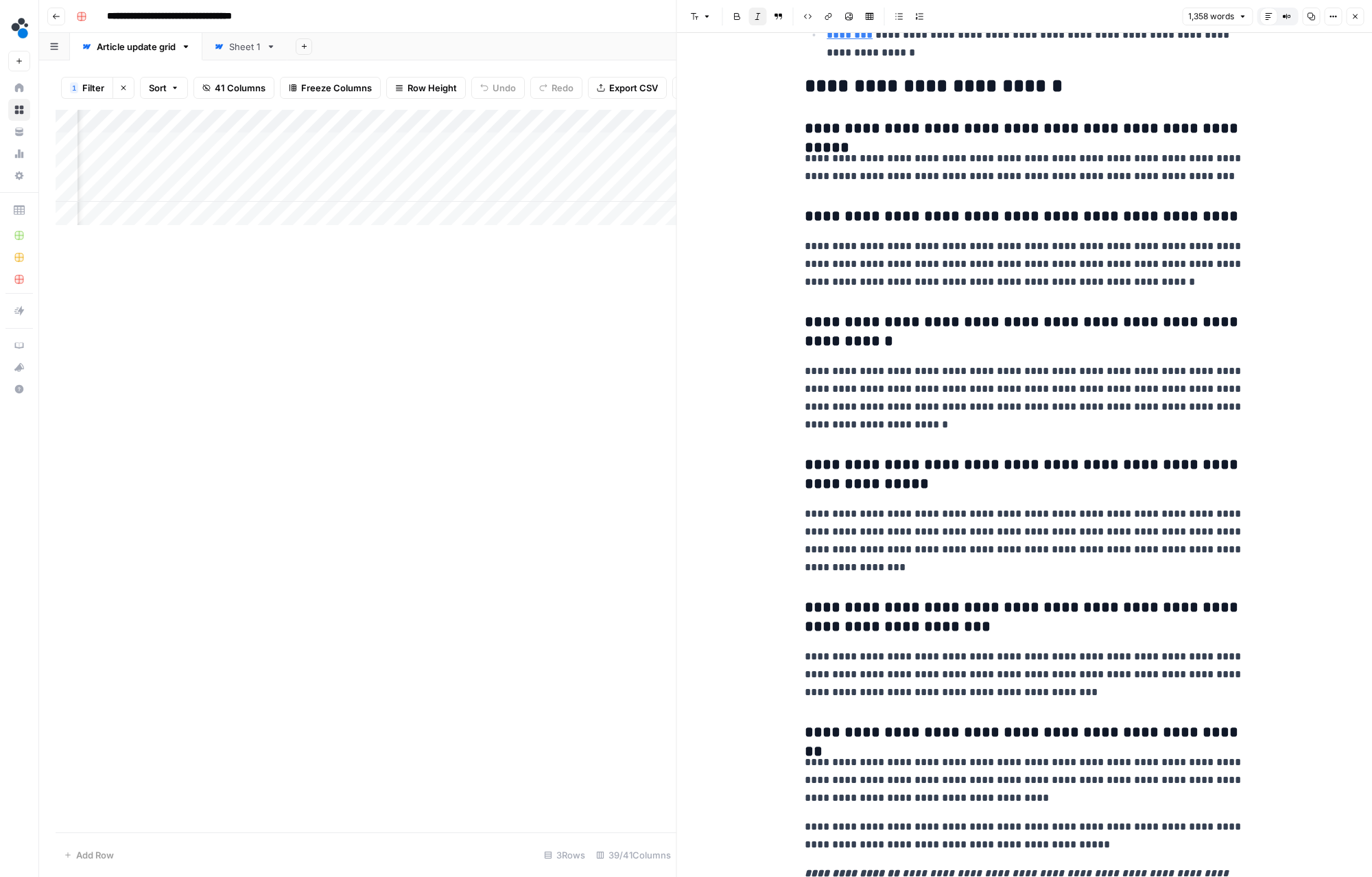 scroll, scrollTop: 2437, scrollLeft: 0, axis: vertical 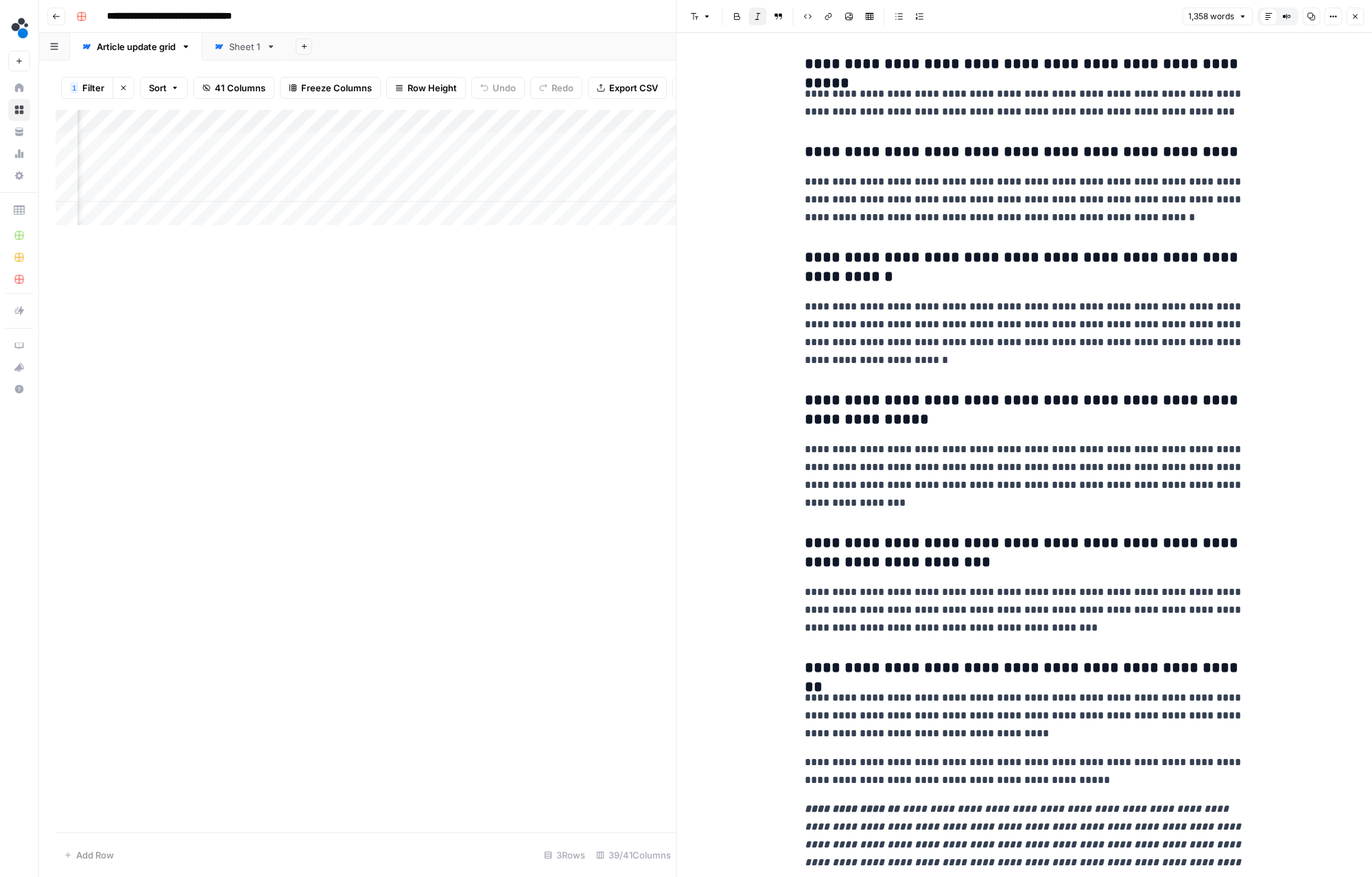 click 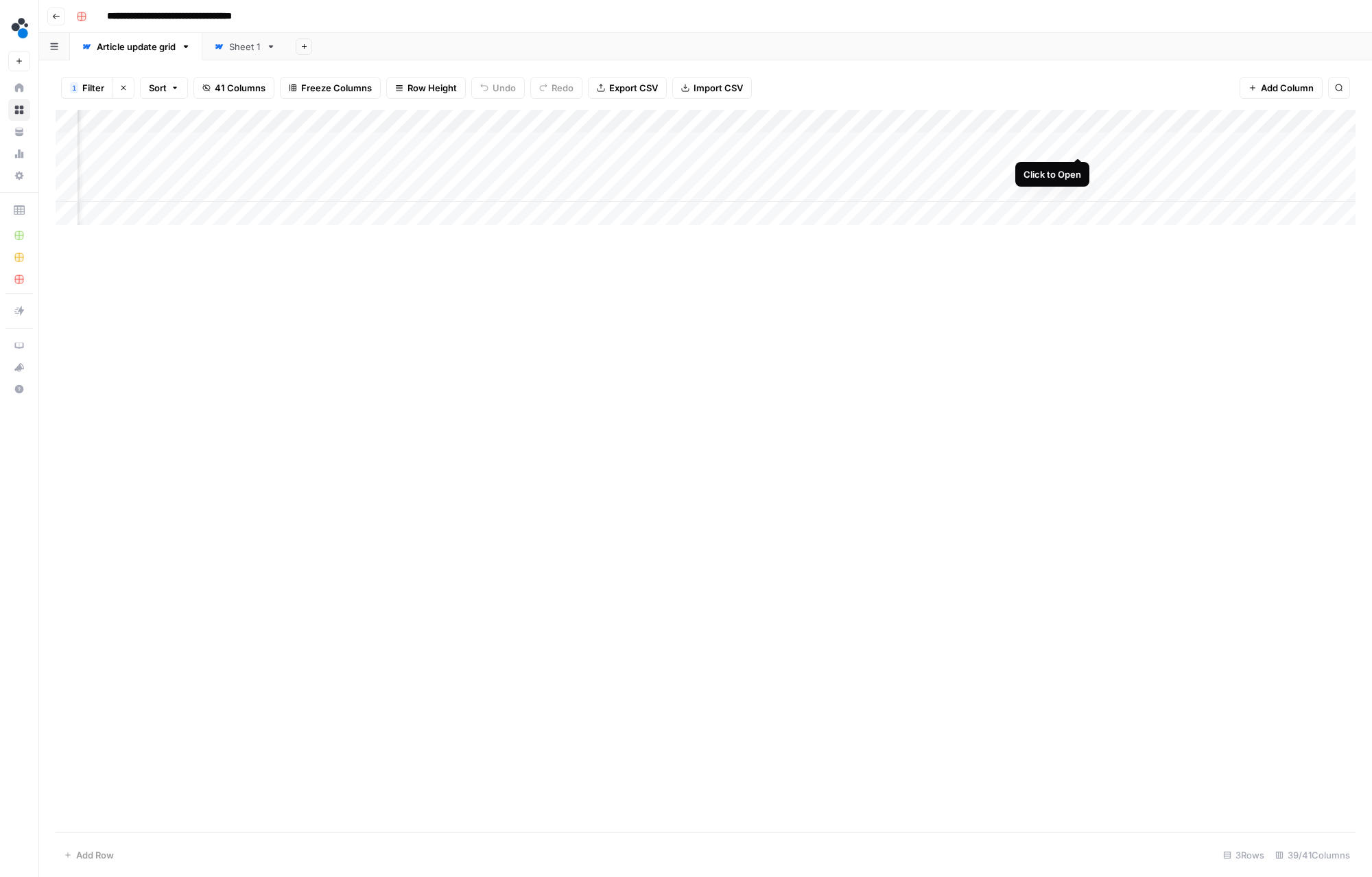 click on "Add Column" at bounding box center [705, 167] 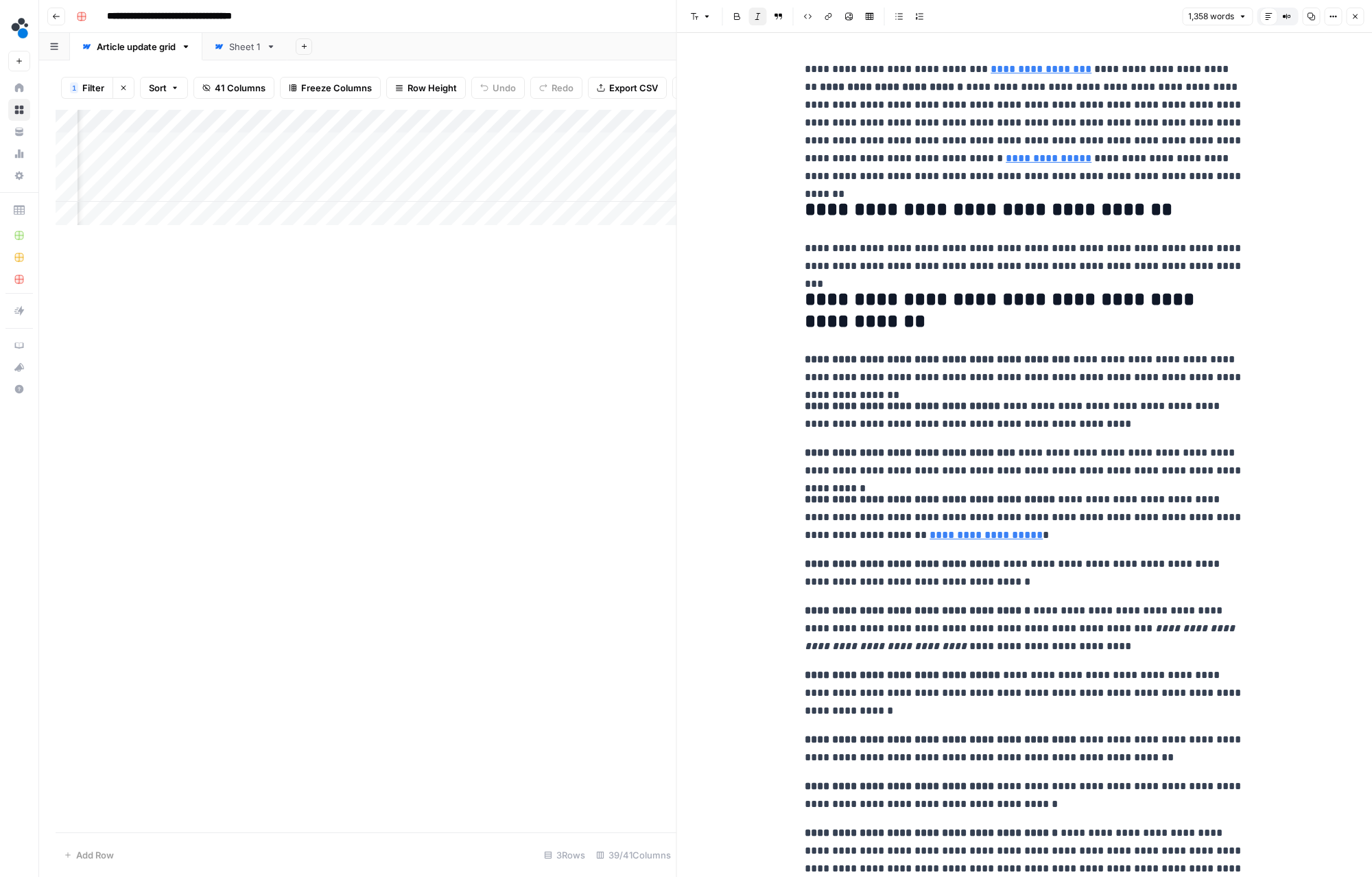 click on "**********" at bounding box center (1024, 257) 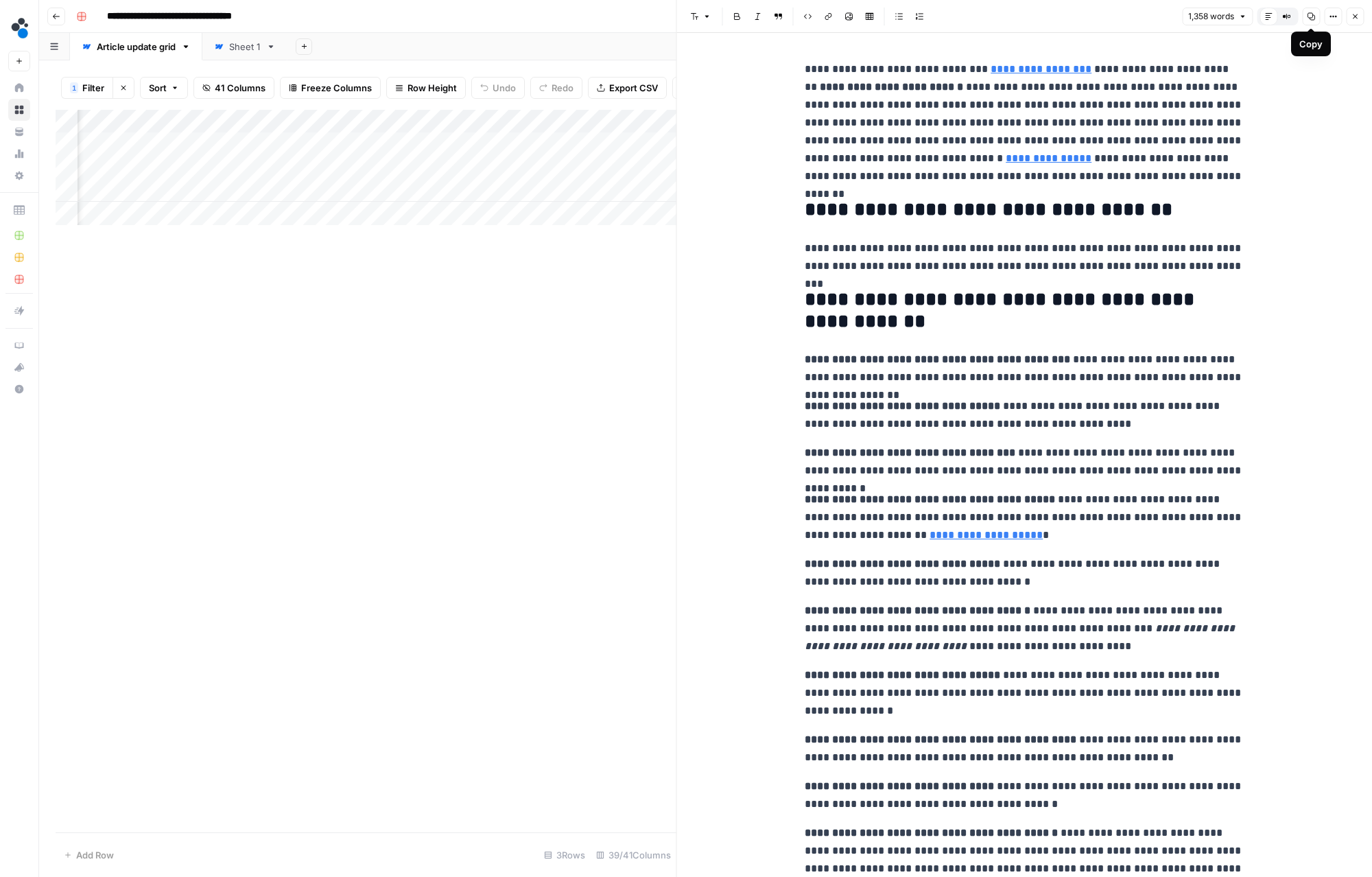 click 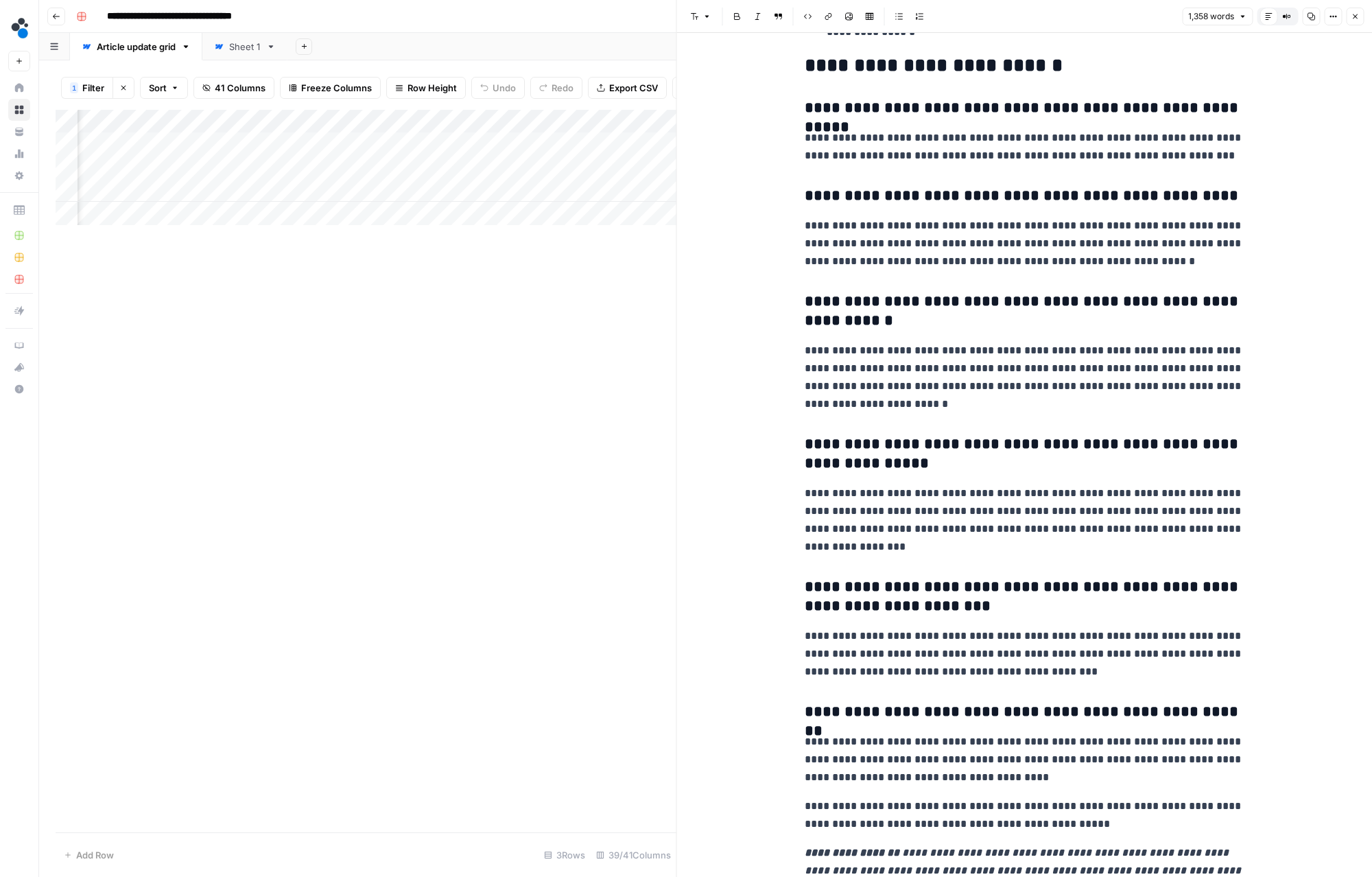 scroll, scrollTop: 2390, scrollLeft: 0, axis: vertical 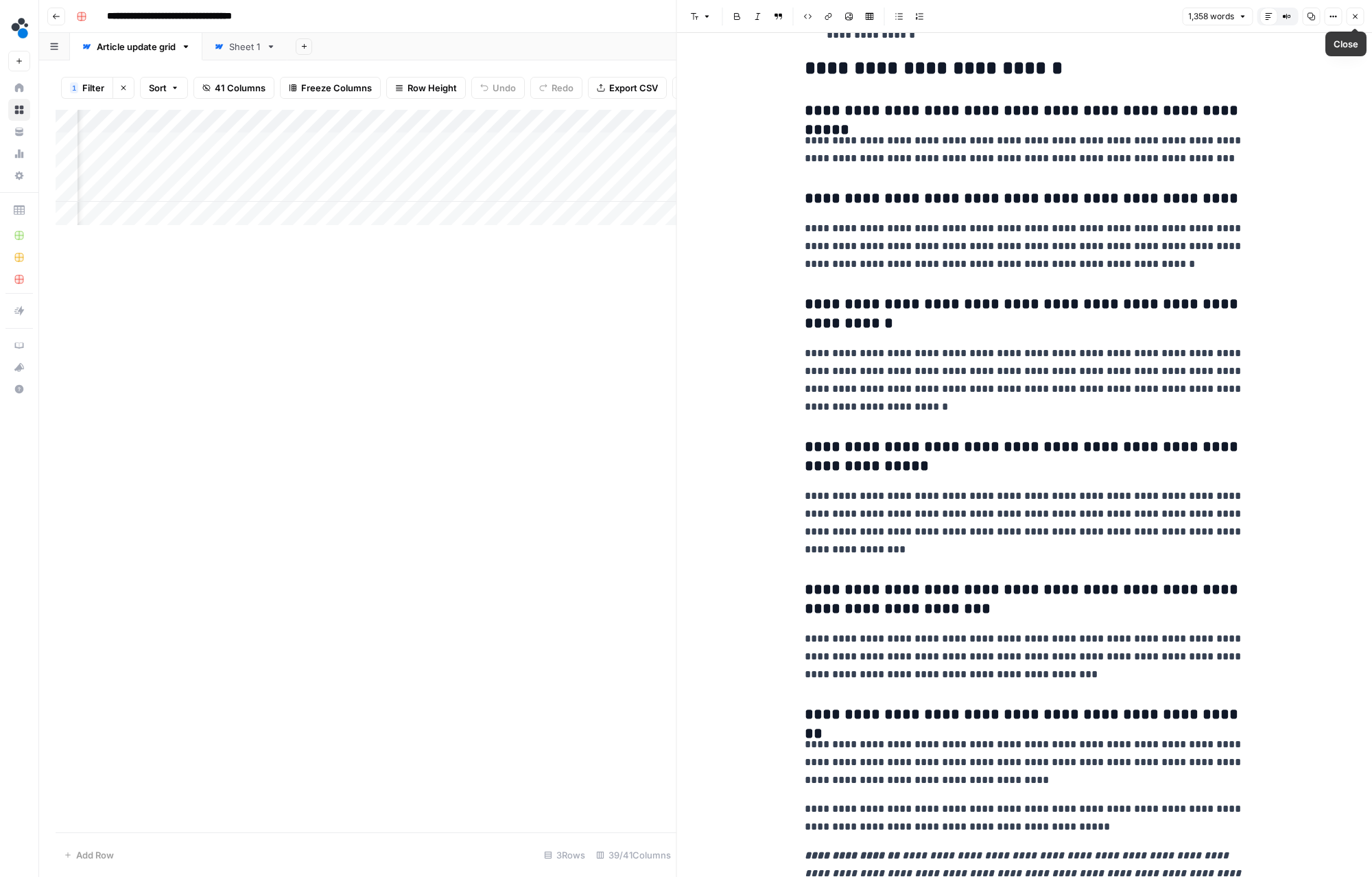 click 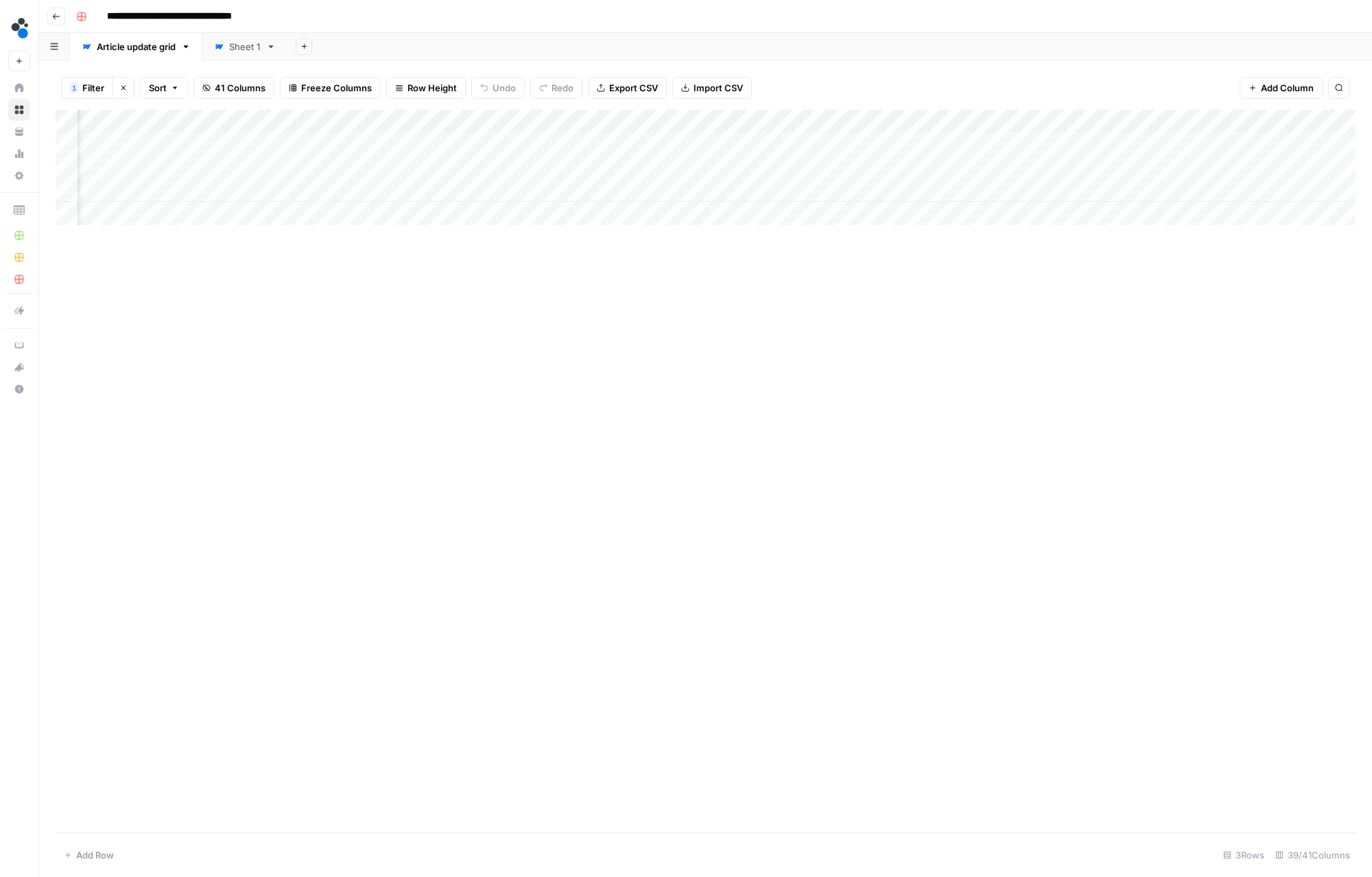 scroll, scrollTop: 0, scrollLeft: 3468, axis: horizontal 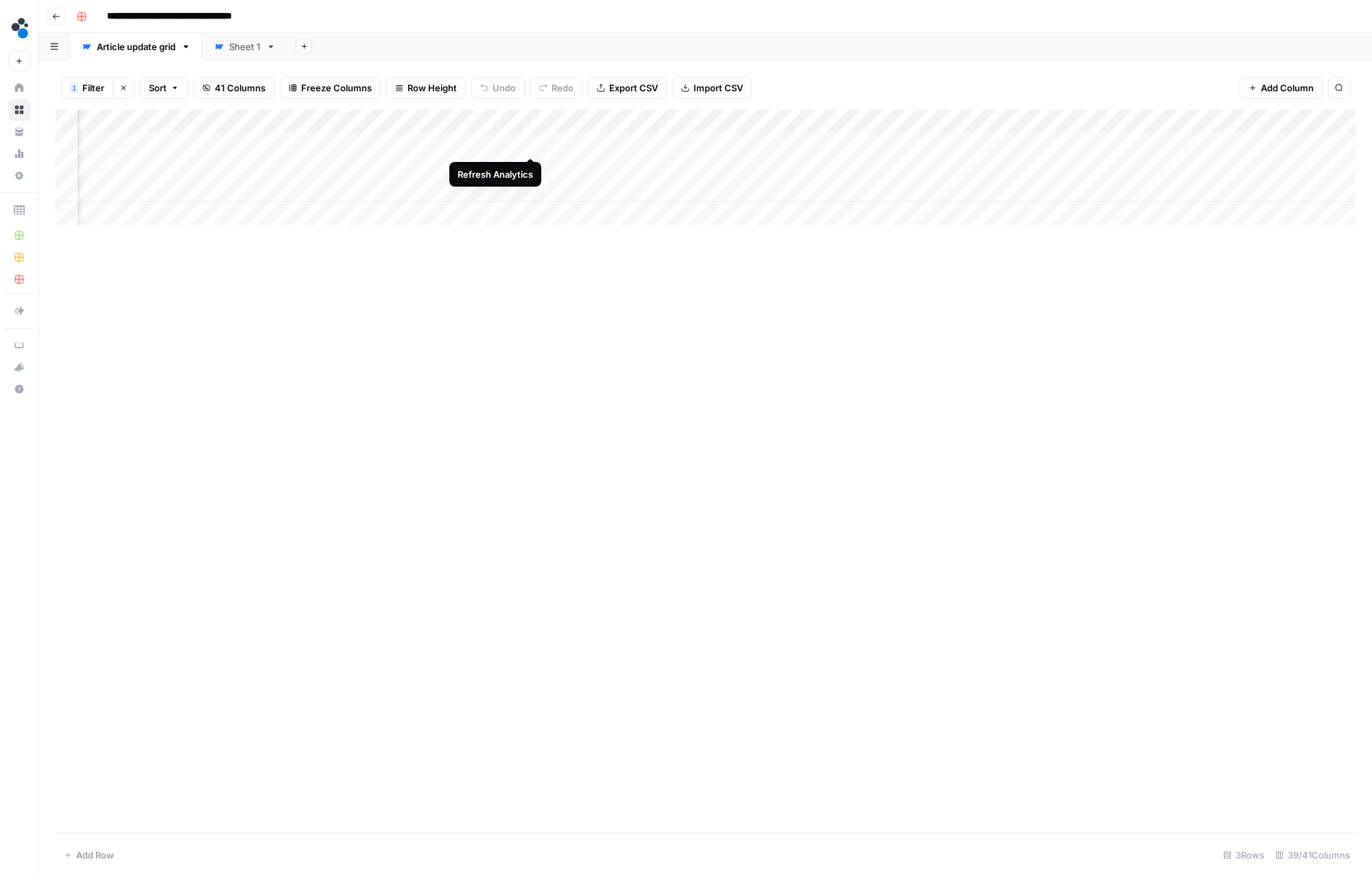 click on "Add Column" at bounding box center (705, 167) 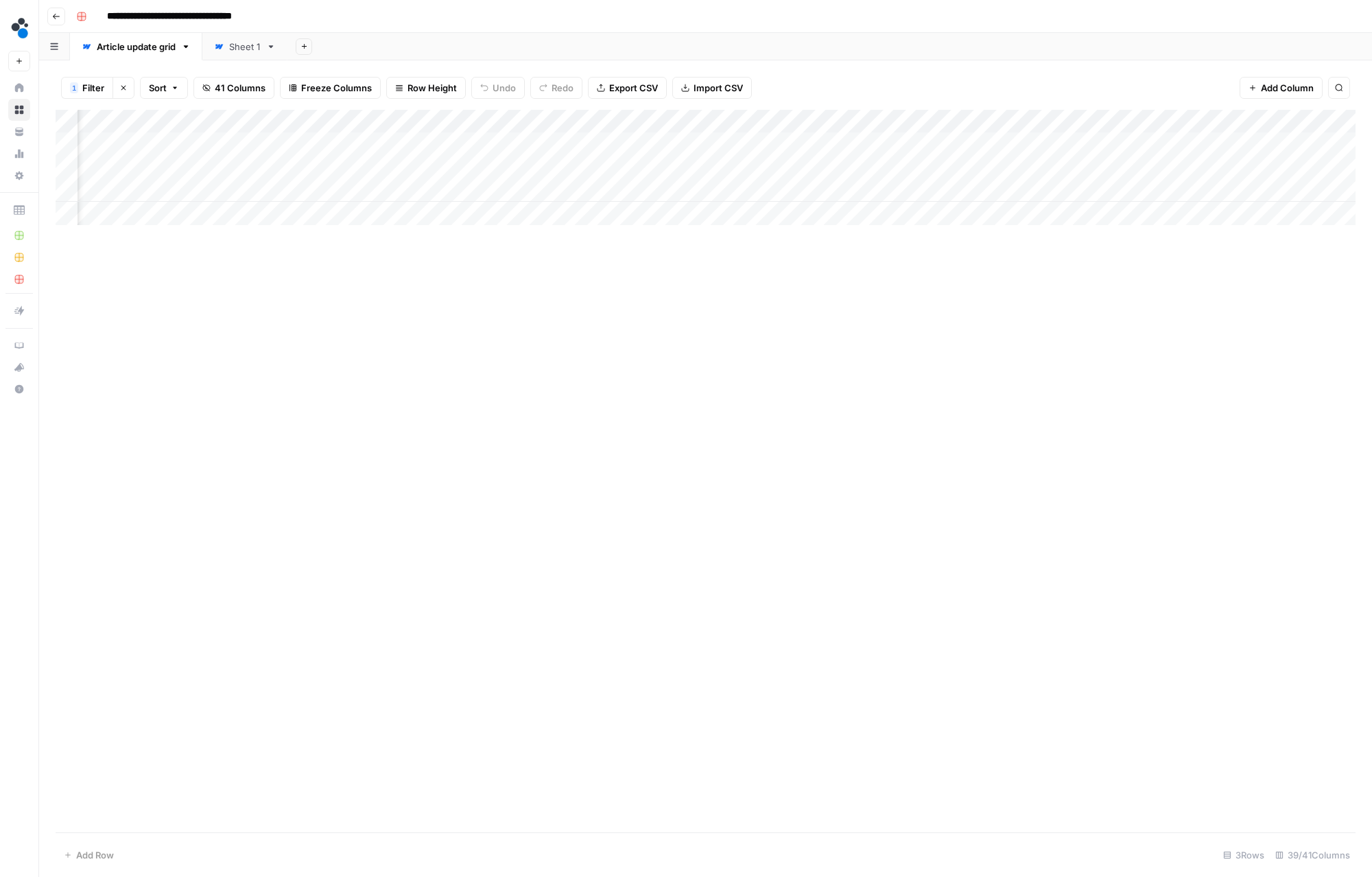 scroll, scrollTop: 0, scrollLeft: 4237, axis: horizontal 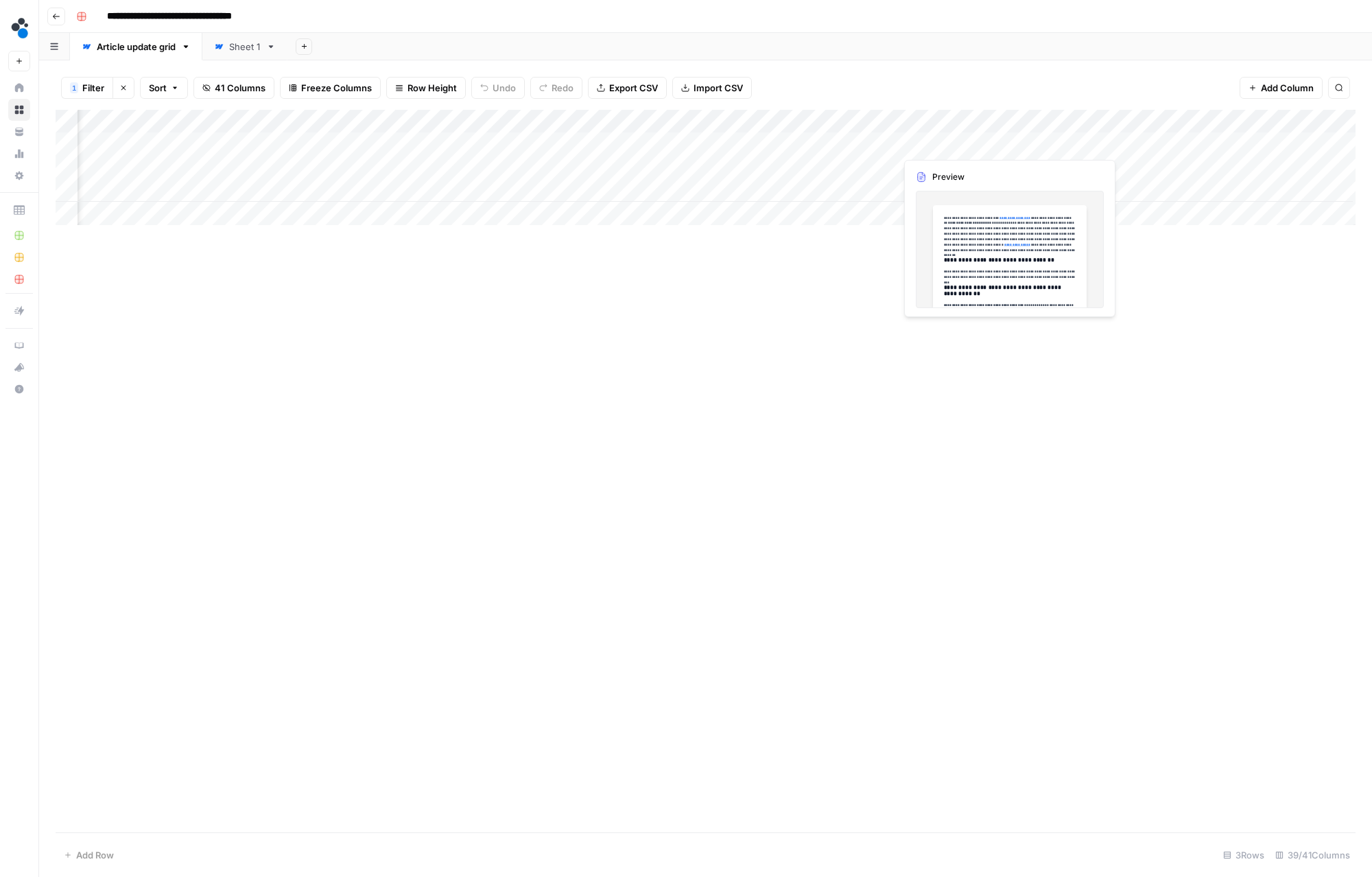 click on "Add Column" at bounding box center (705, 167) 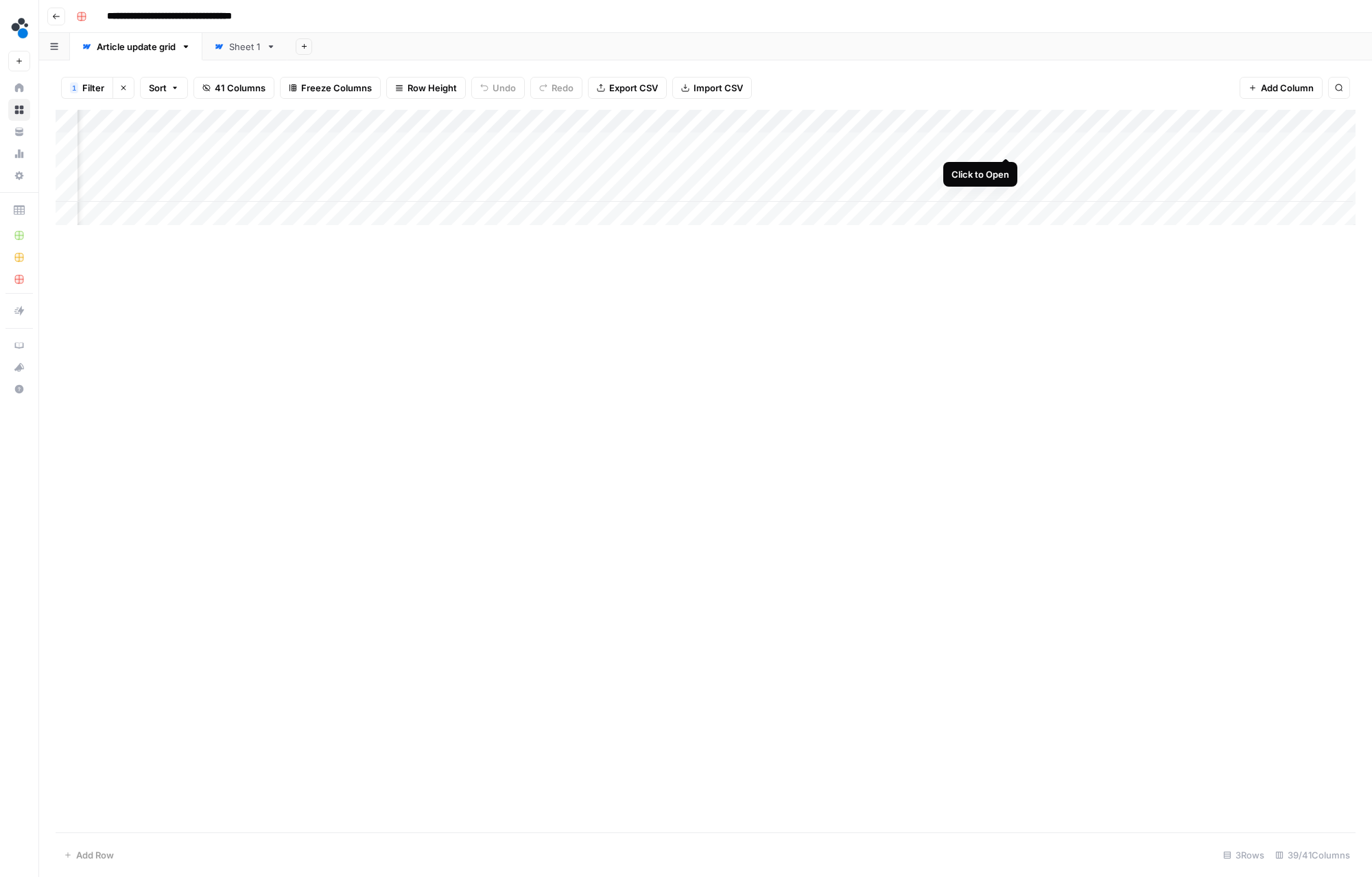 click on "Add Column" at bounding box center [705, 167] 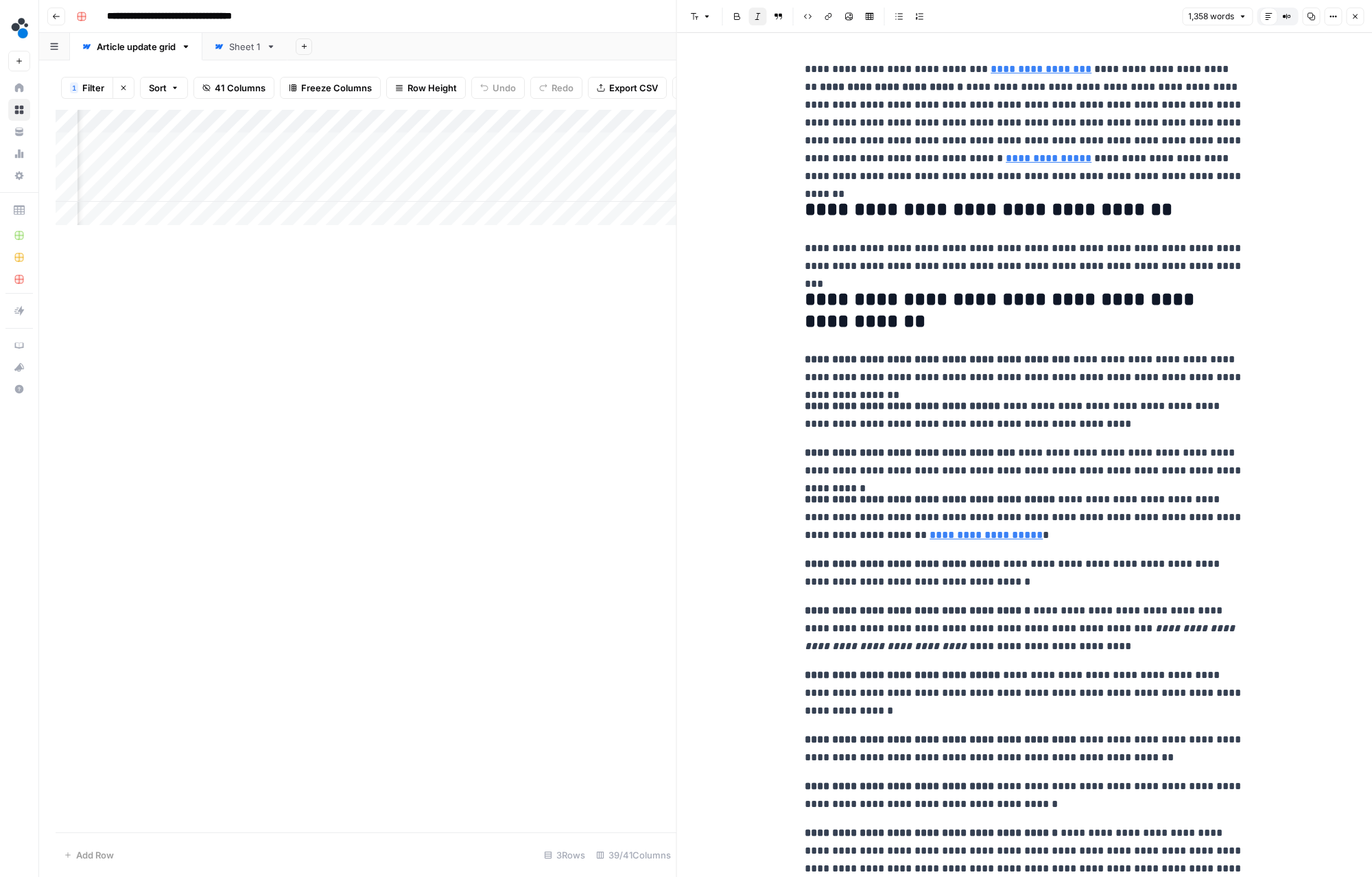 click on "**********" at bounding box center (1024, 257) 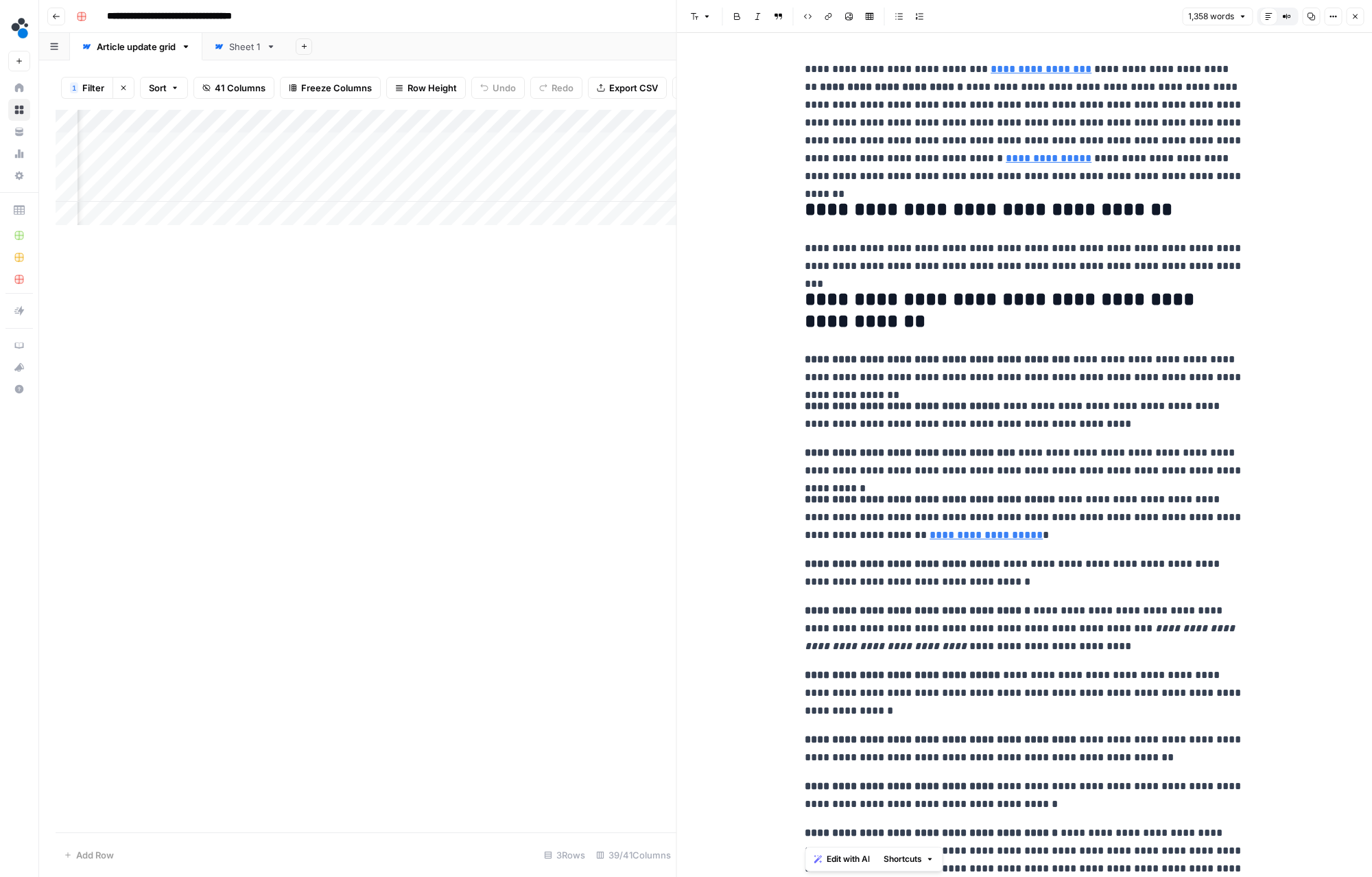 copy on "**********" 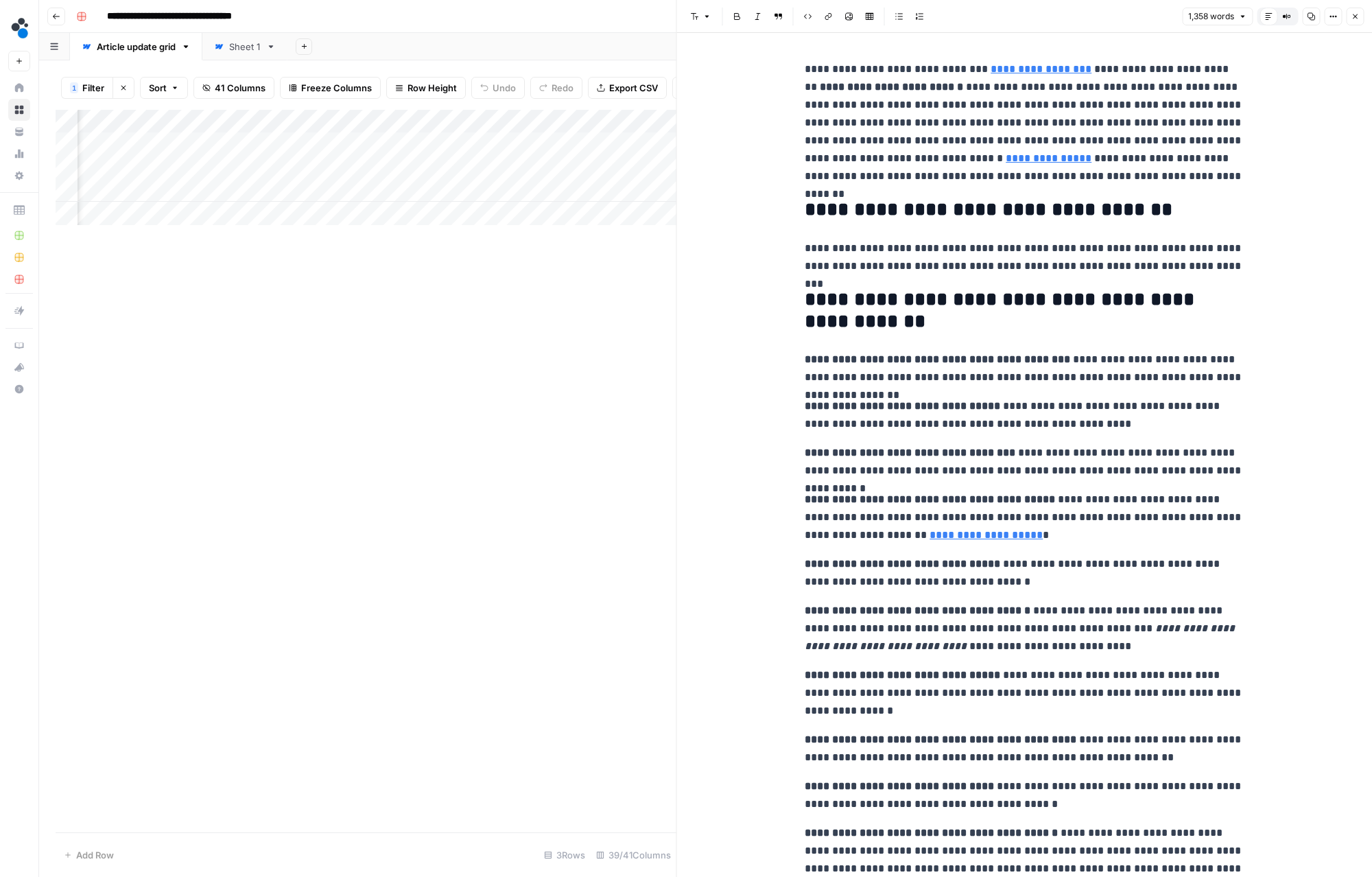 click on "Add Column" at bounding box center (366, 471) 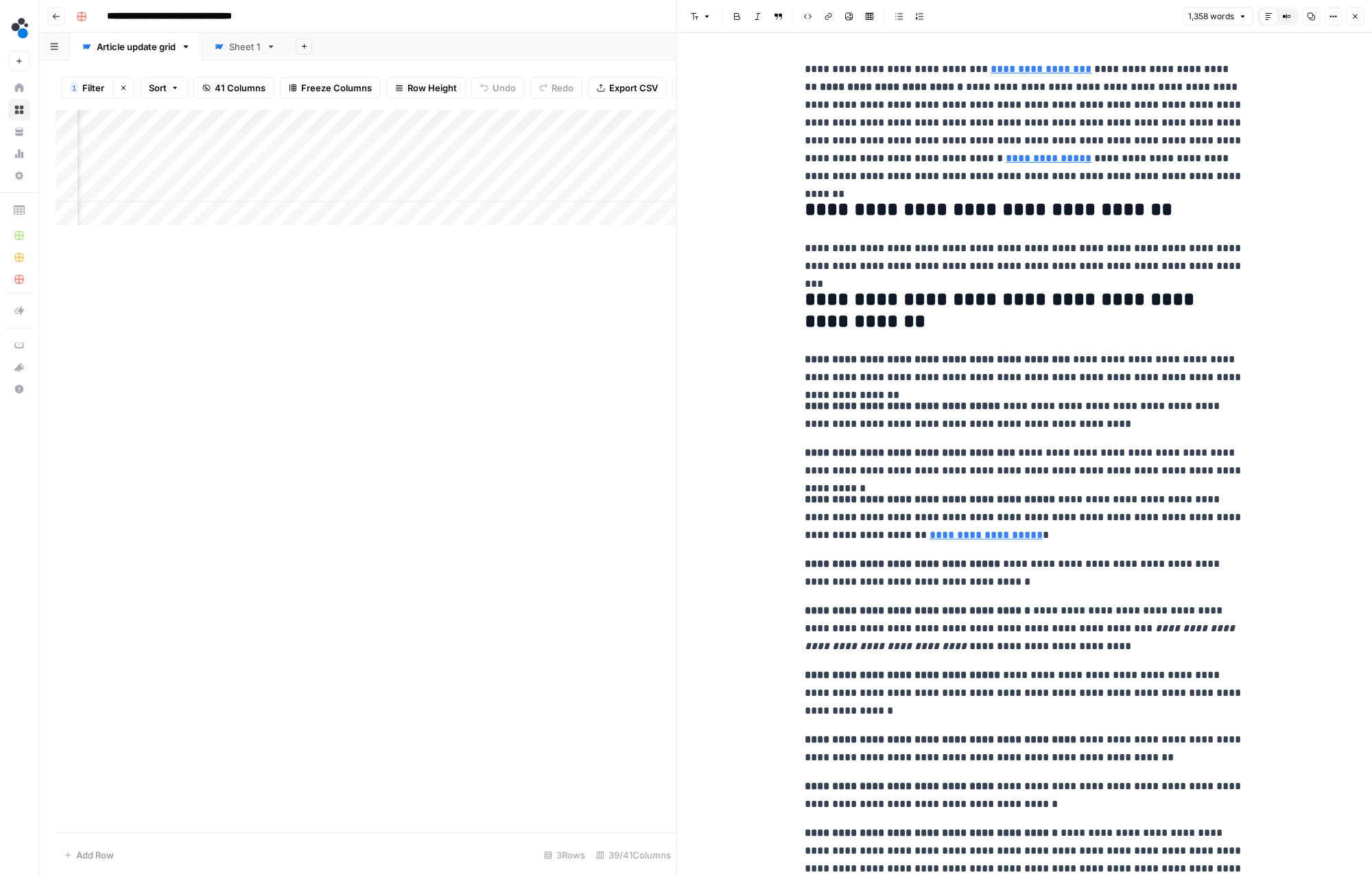 click on "Close" at bounding box center (1355, 16) 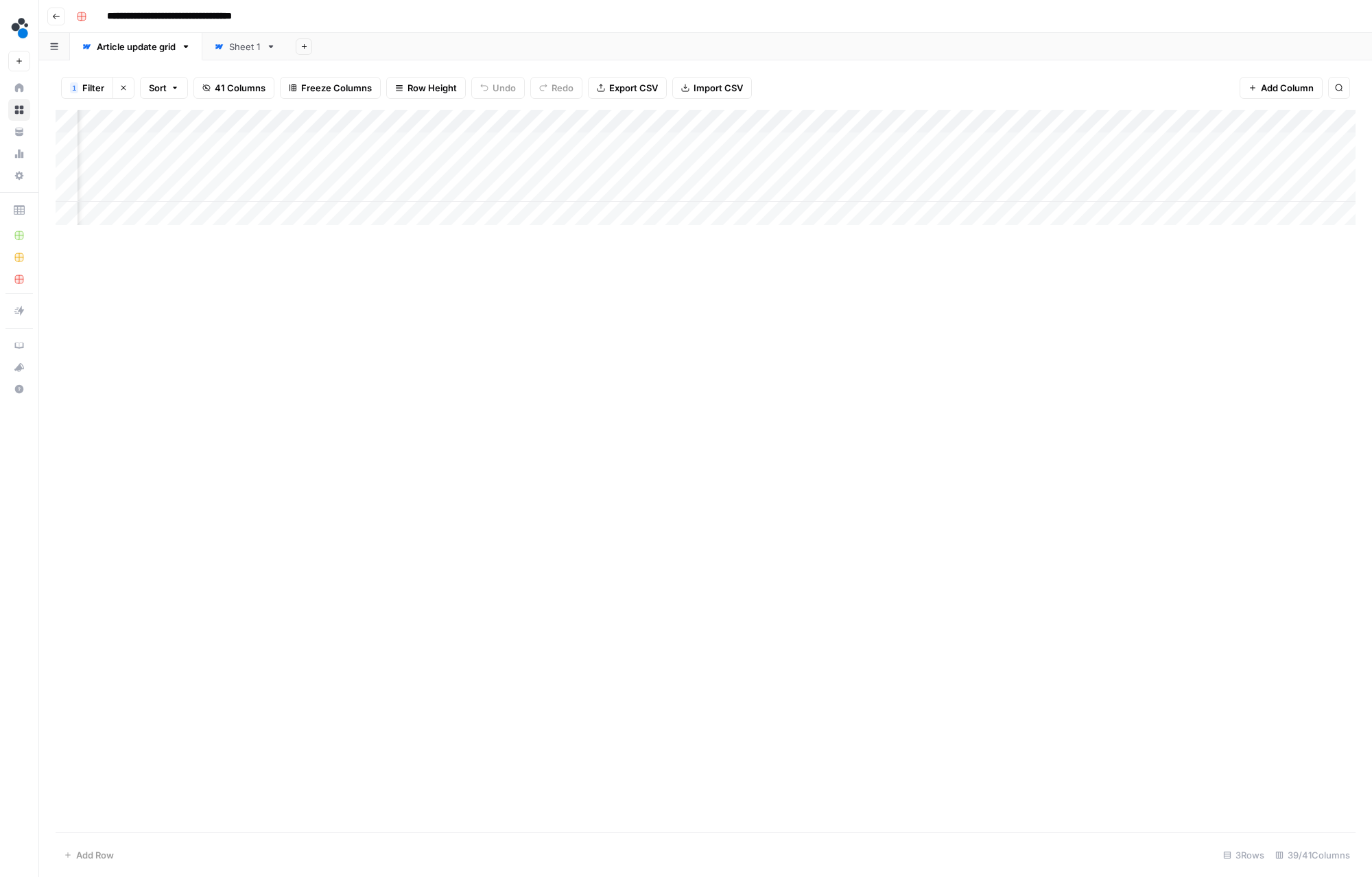 scroll, scrollTop: 0, scrollLeft: 4311, axis: horizontal 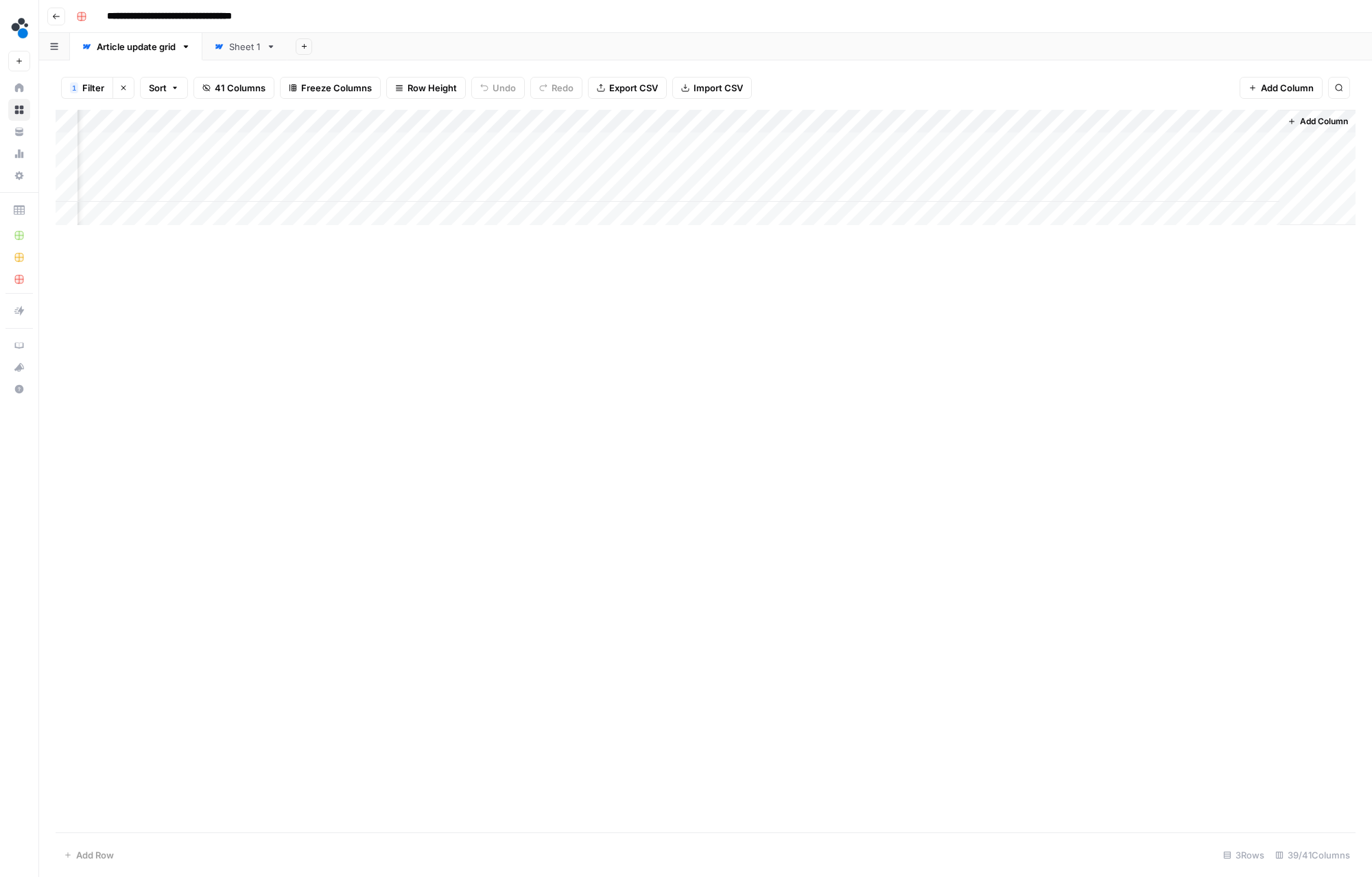 click on "Add Column" at bounding box center (1324, 121) 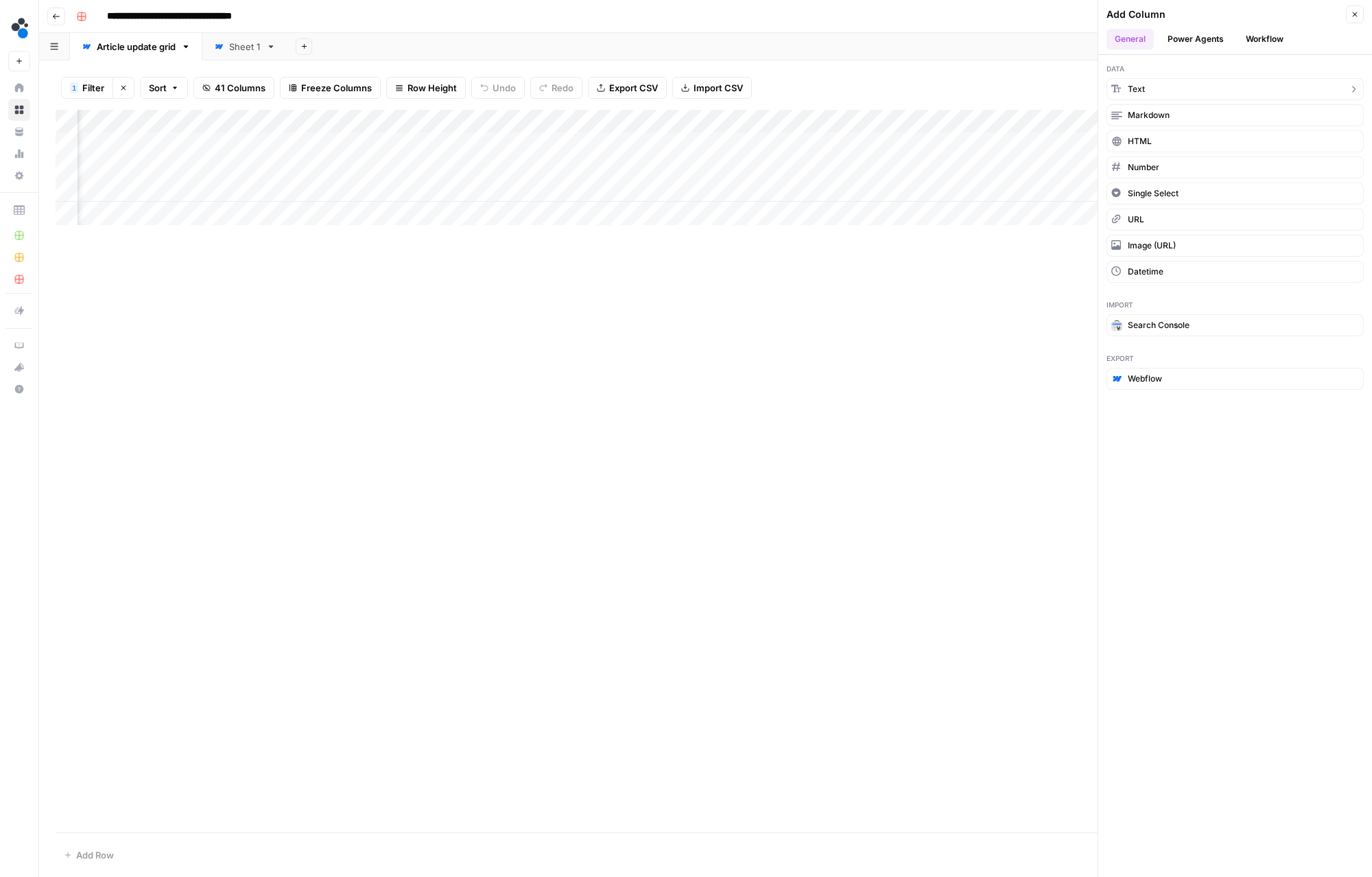click on "text" at bounding box center [1235, 89] 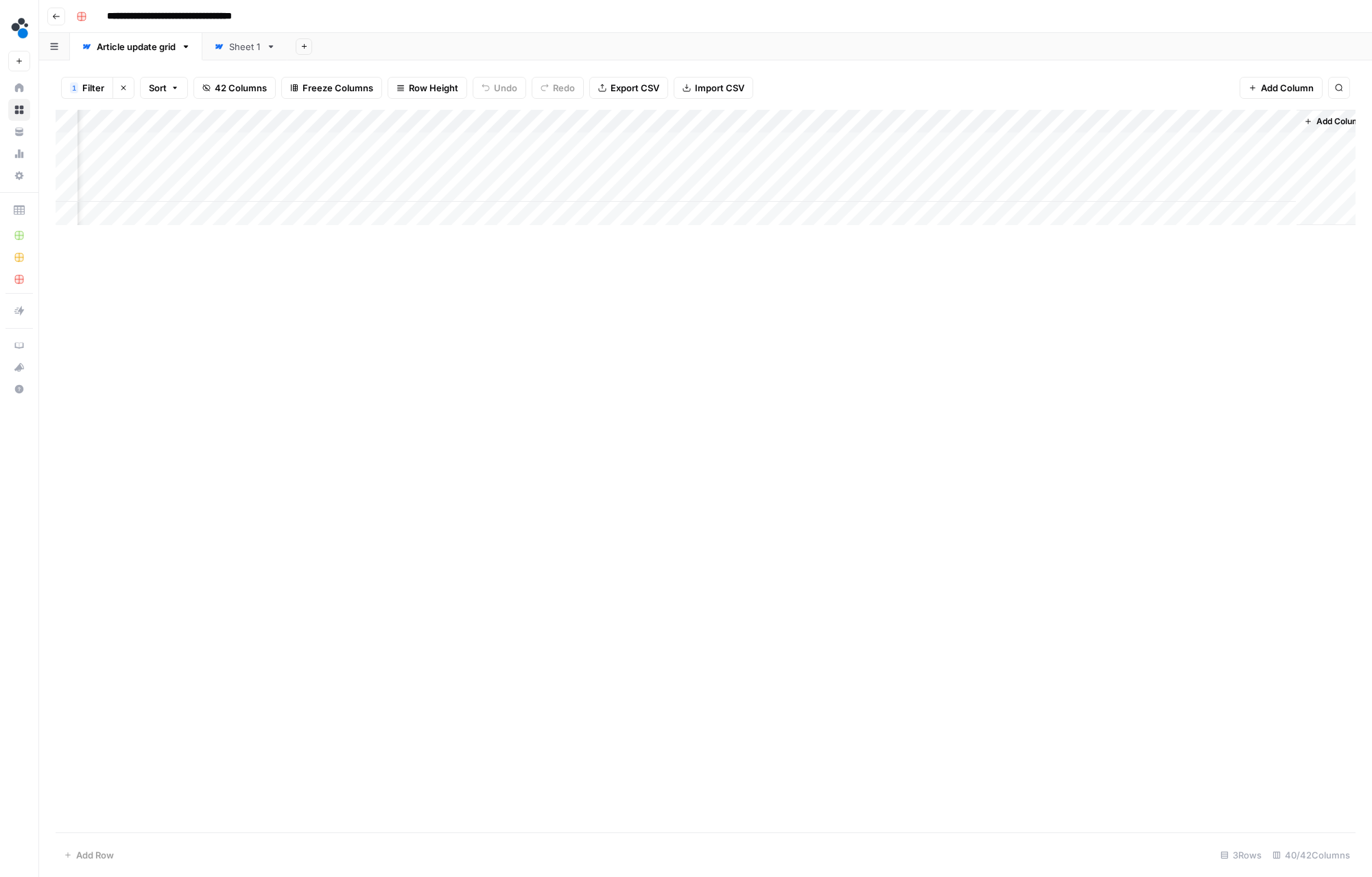 scroll, scrollTop: 0, scrollLeft: 4434, axis: horizontal 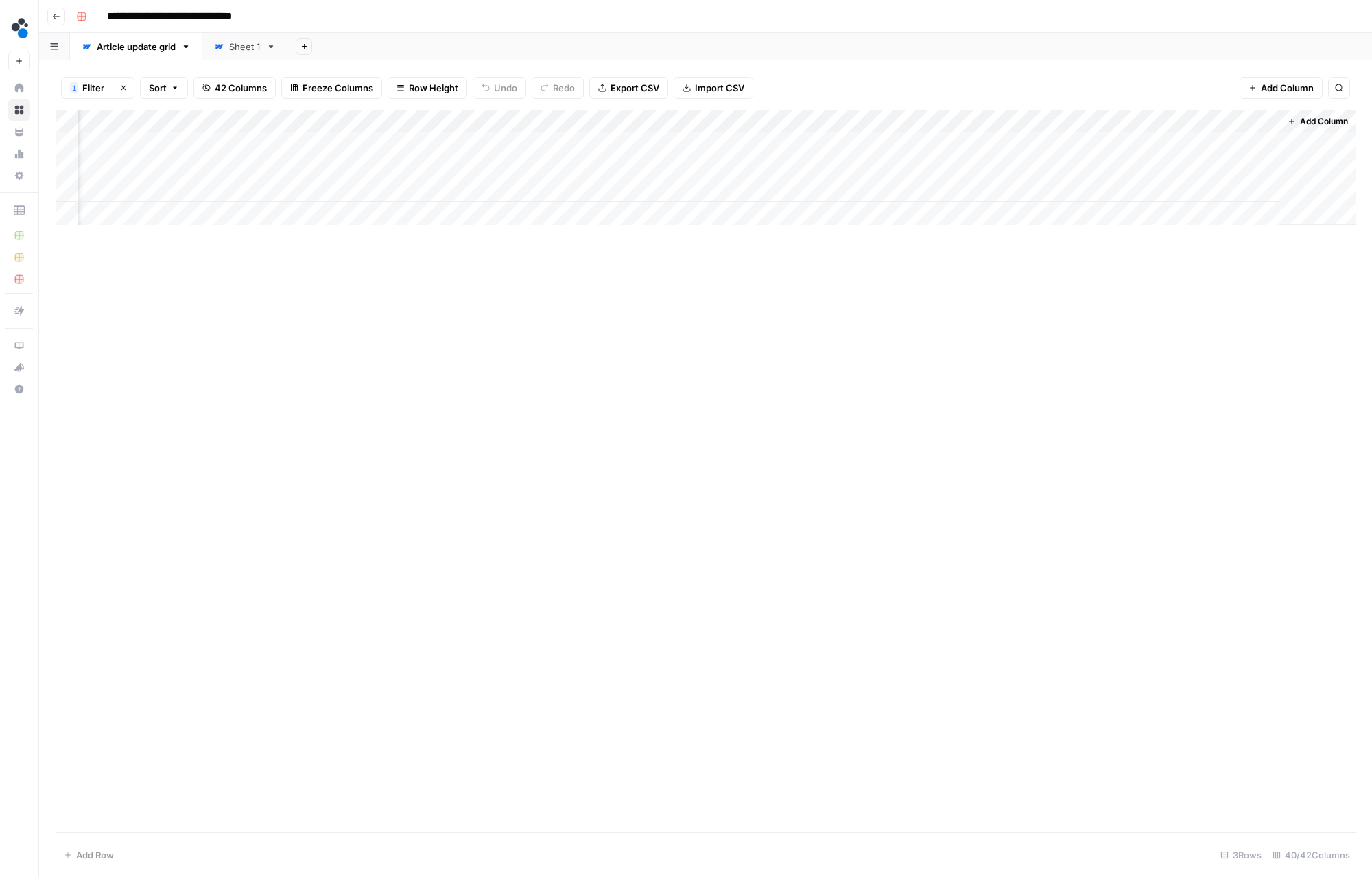 click on "Add Column" at bounding box center (705, 167) 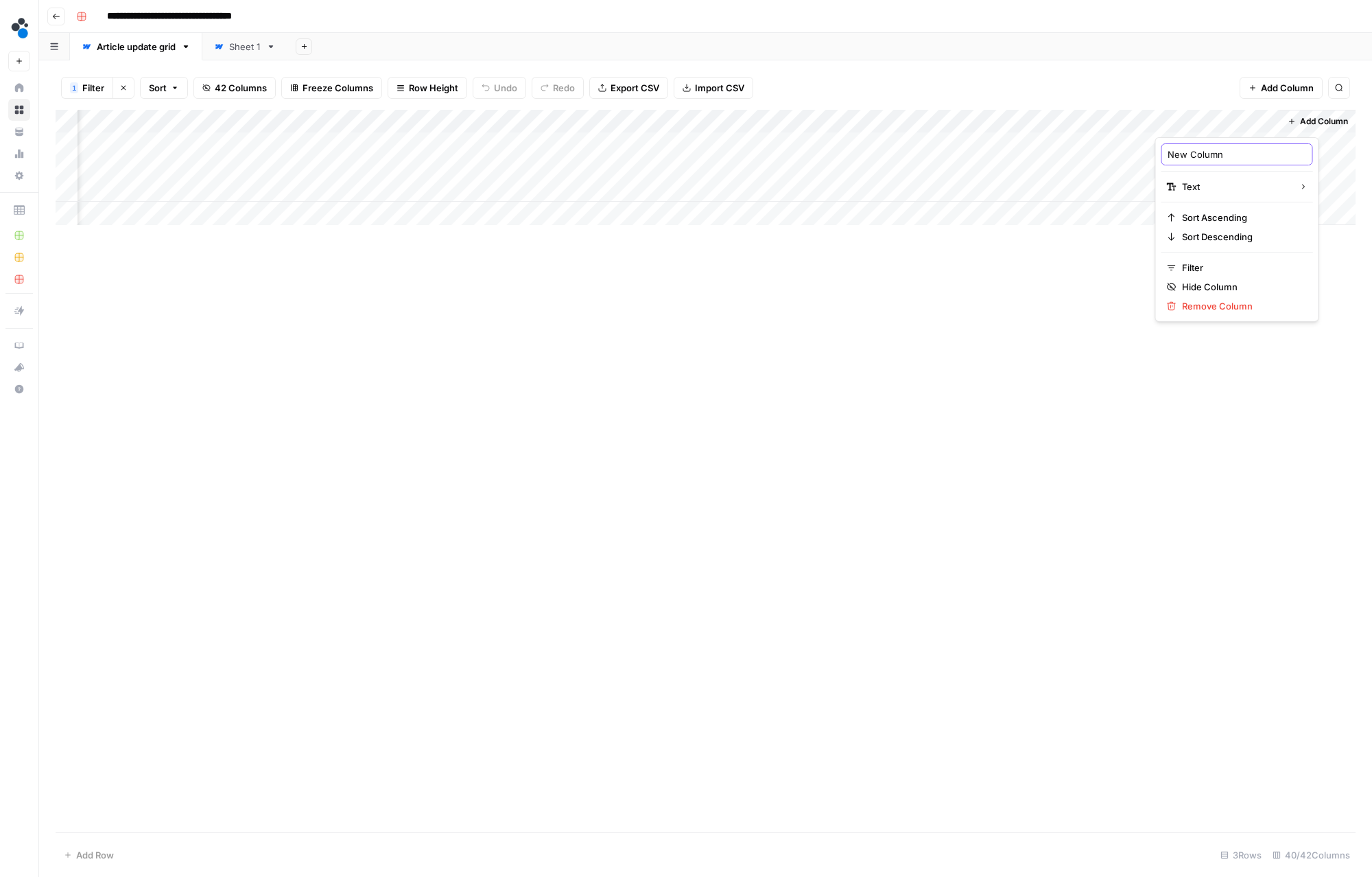 click on "New Column" at bounding box center (1237, 154) 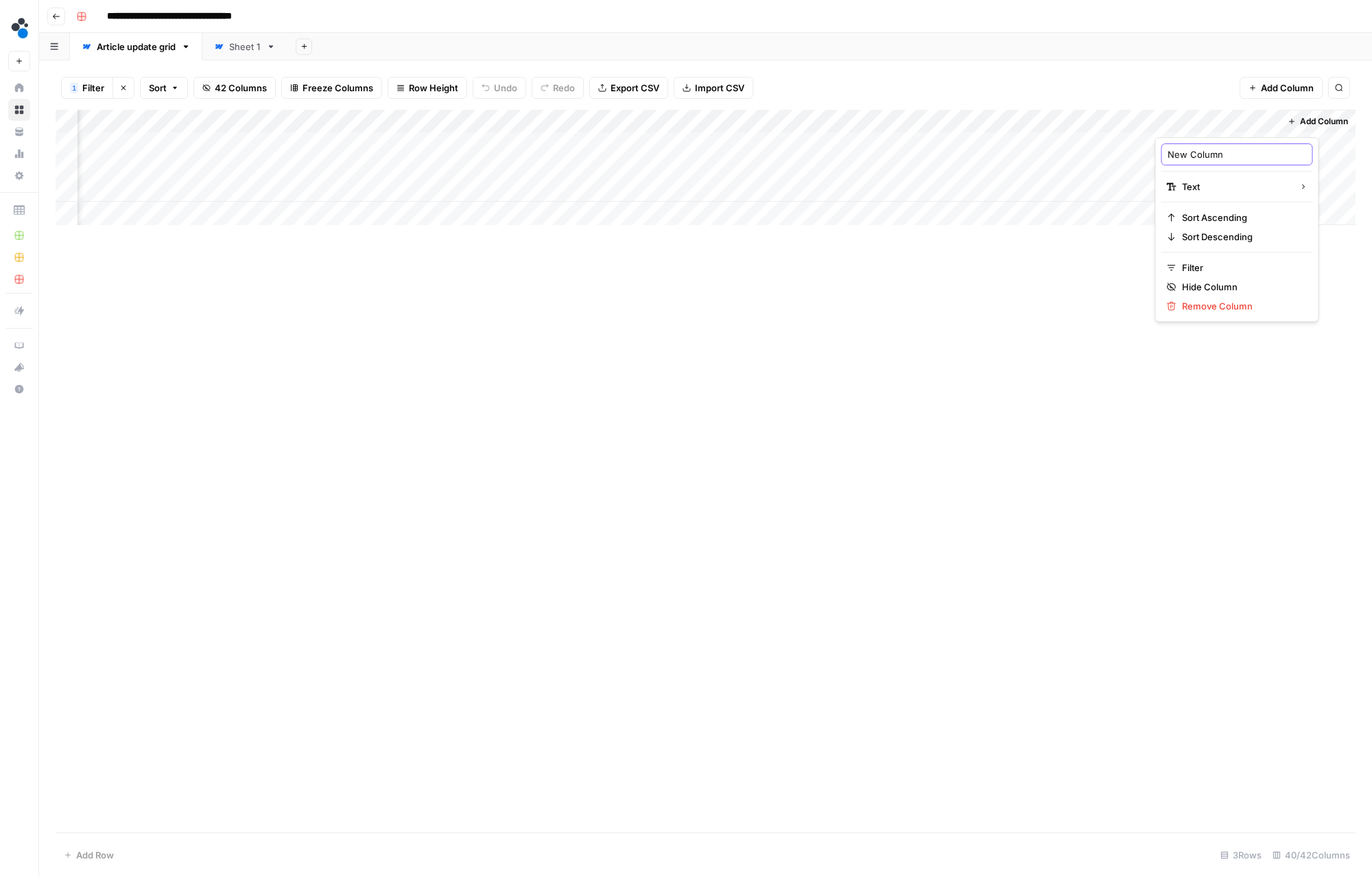 type on "C" 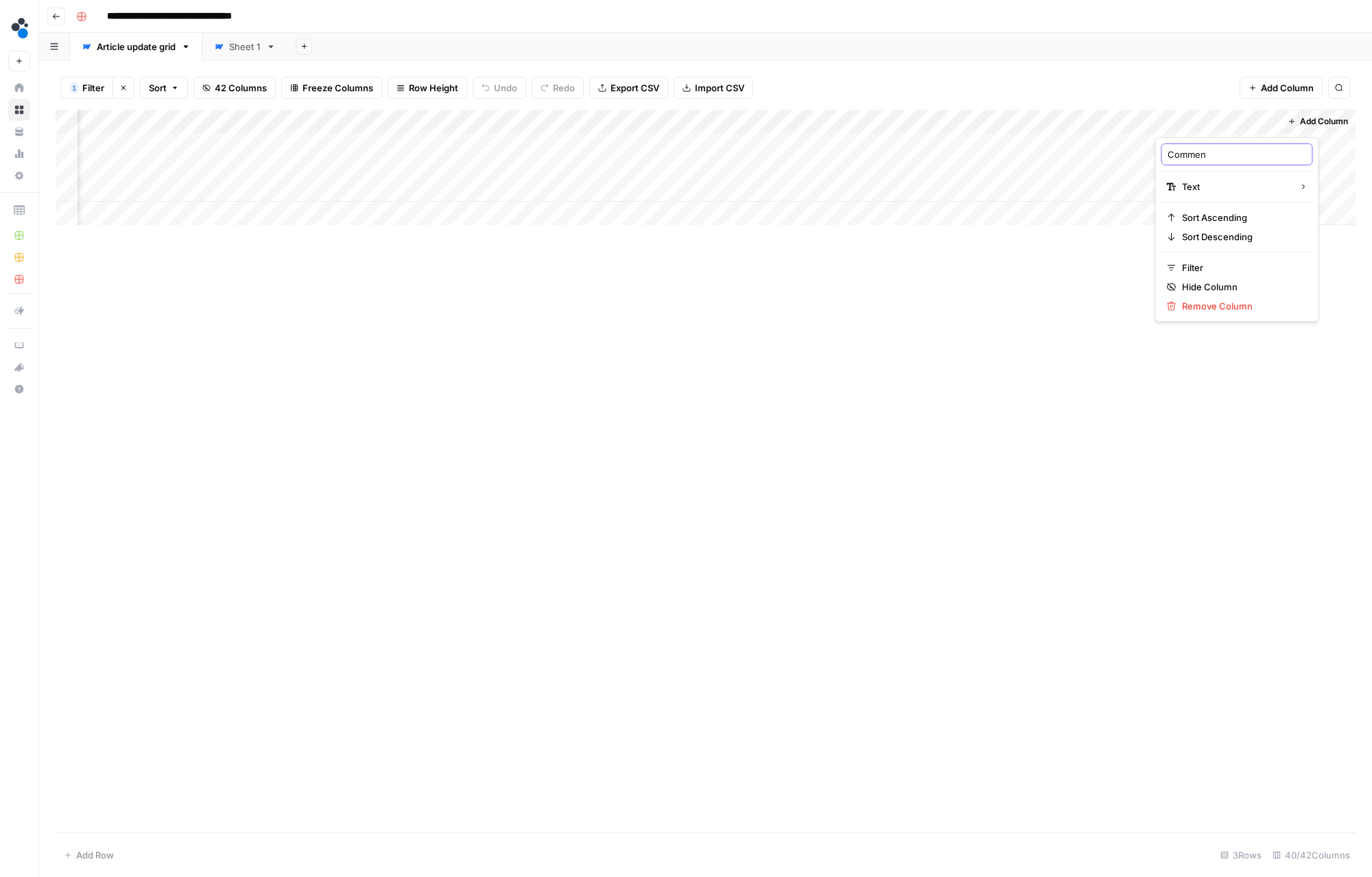 type on "Comment" 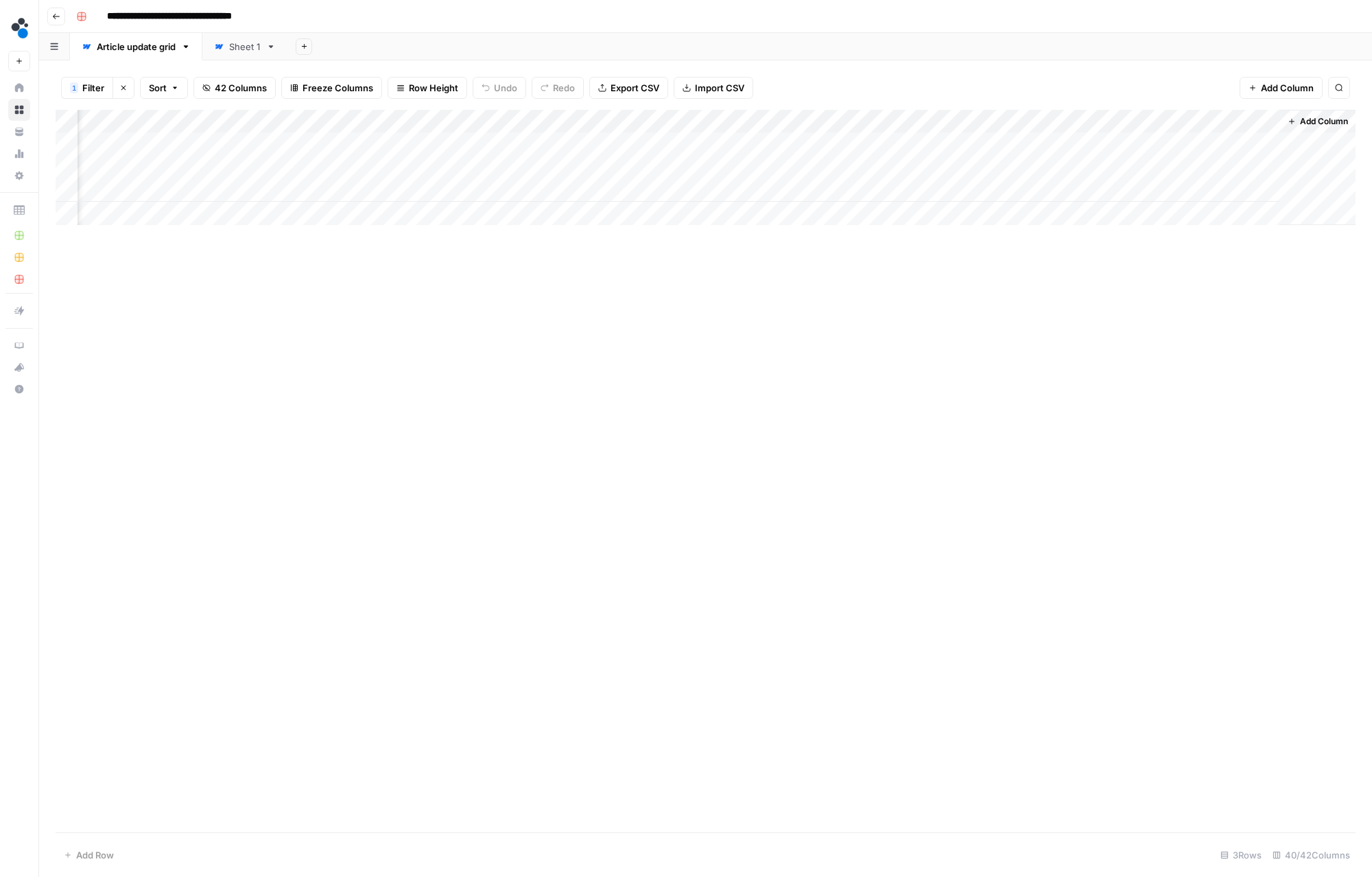 click on "Add Column" at bounding box center (705, 167) 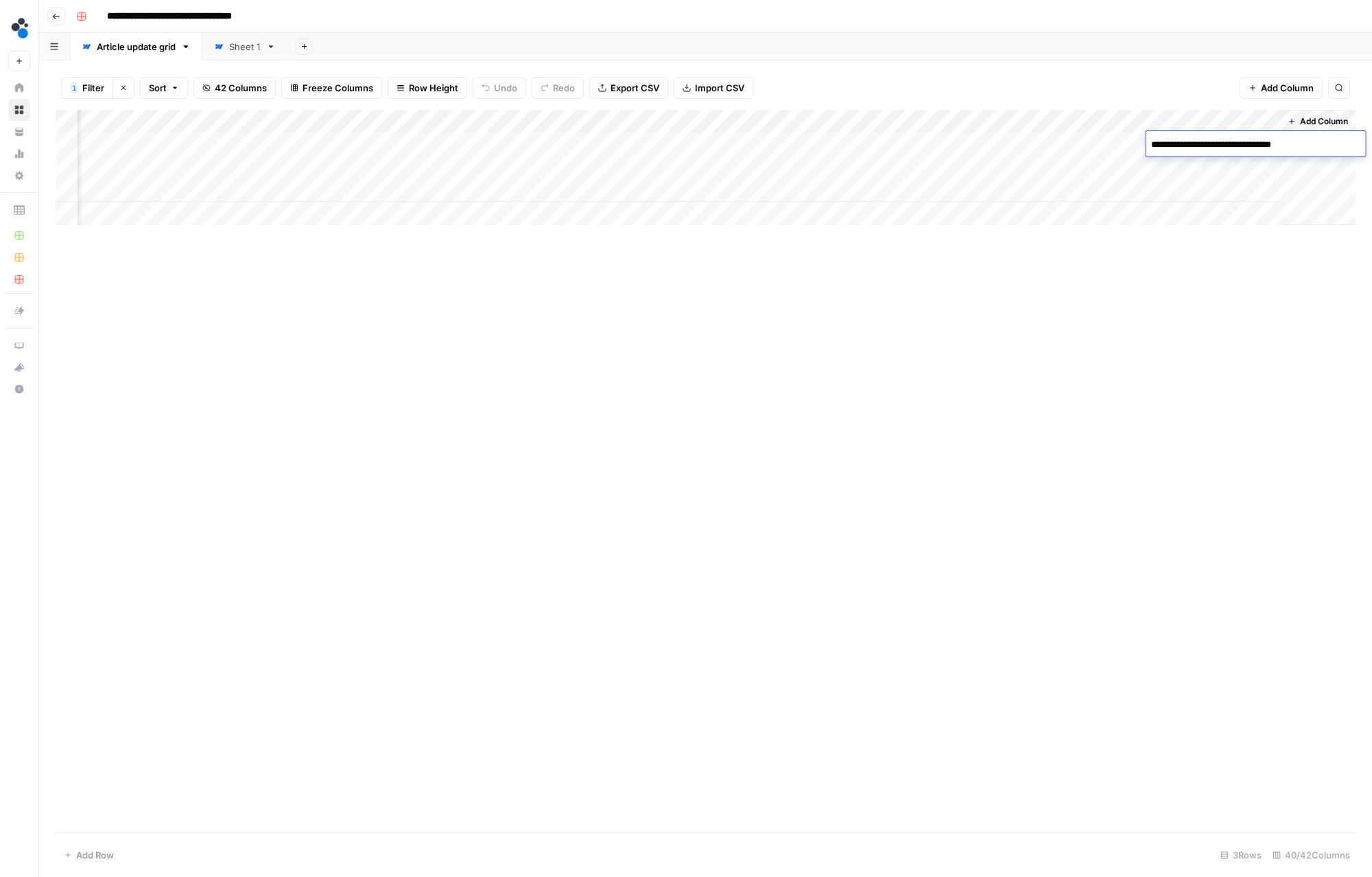 type on "**********" 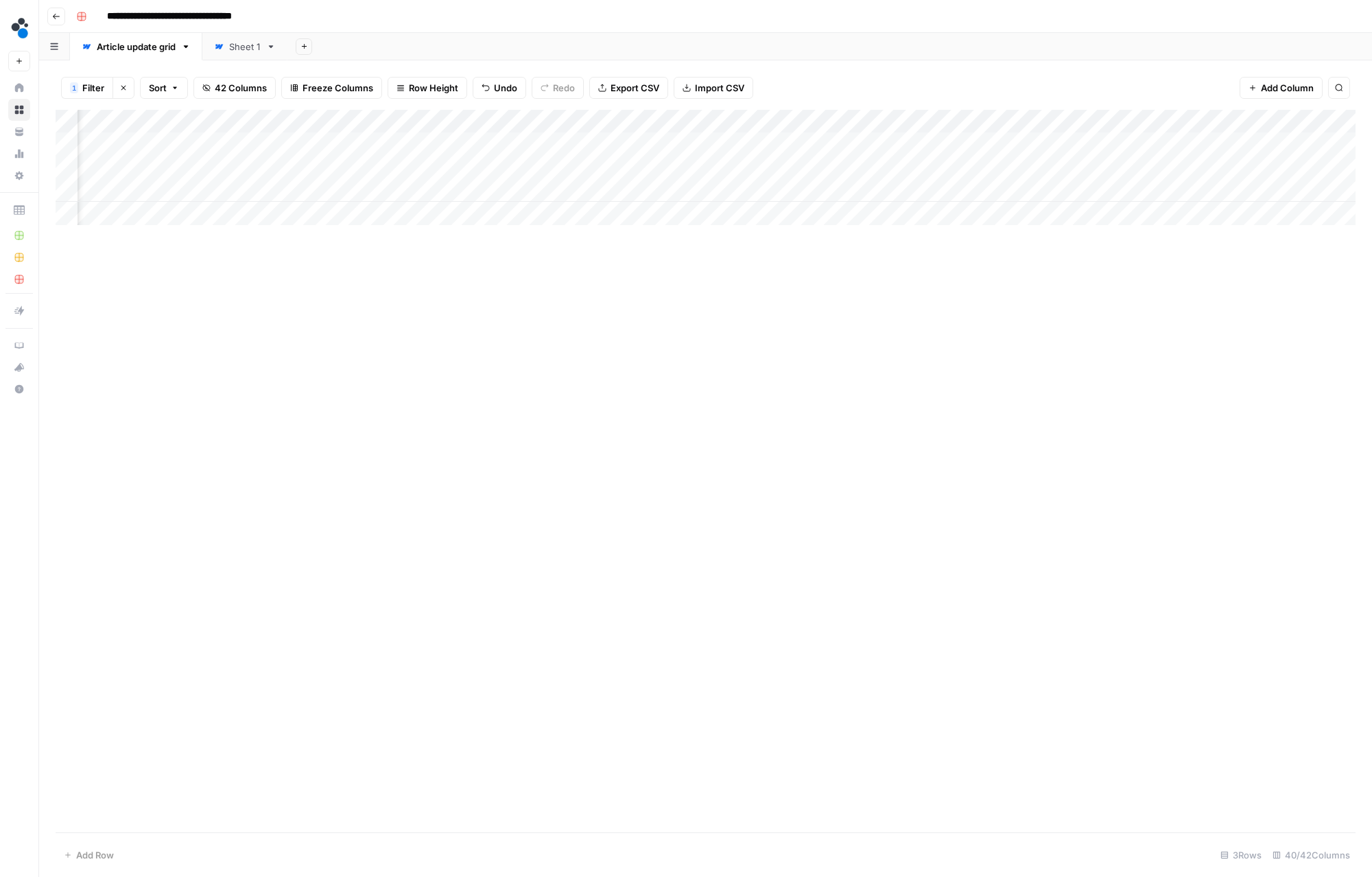 scroll, scrollTop: 0, scrollLeft: 4084, axis: horizontal 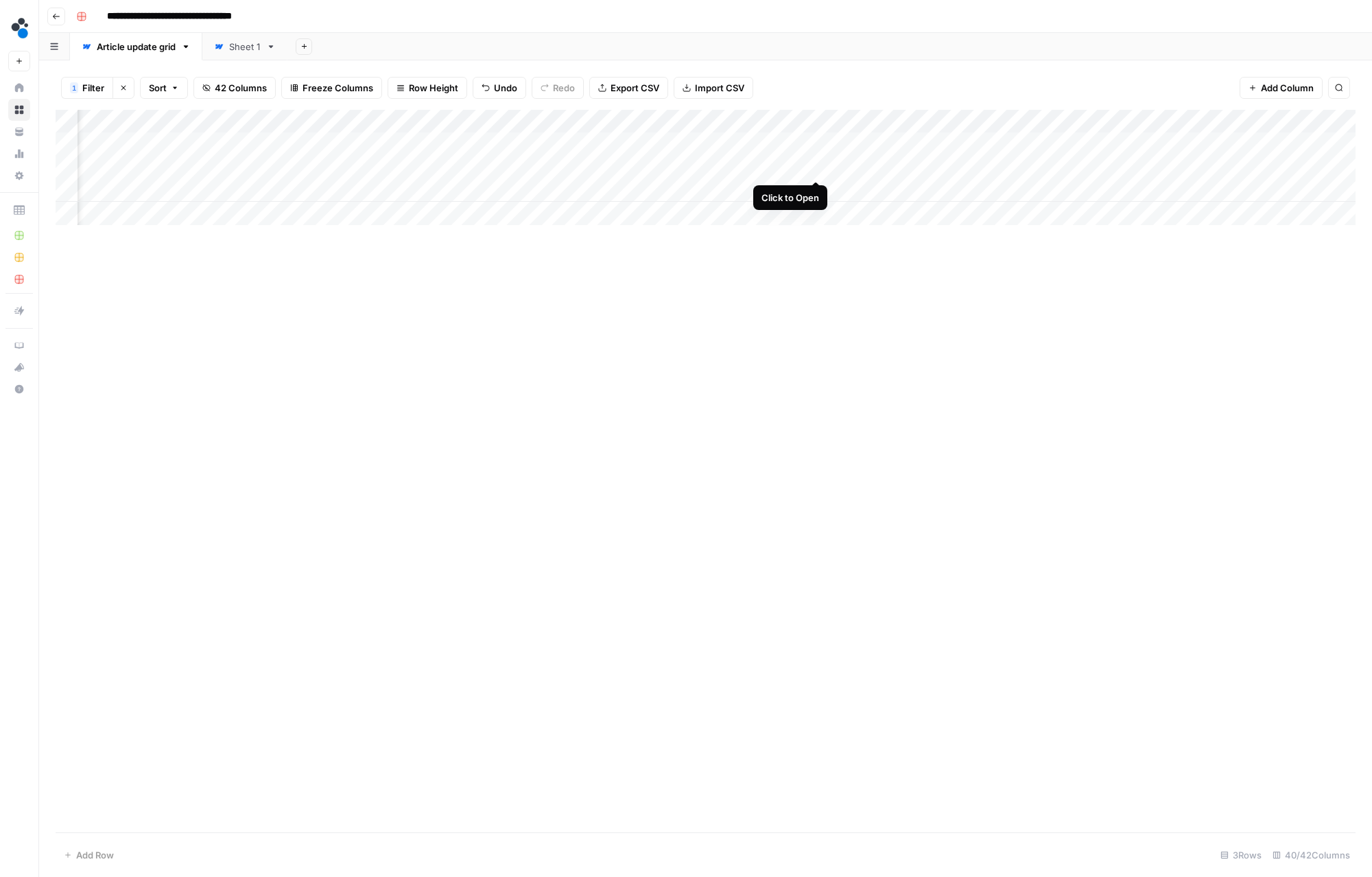 click on "Add Column" at bounding box center (705, 167) 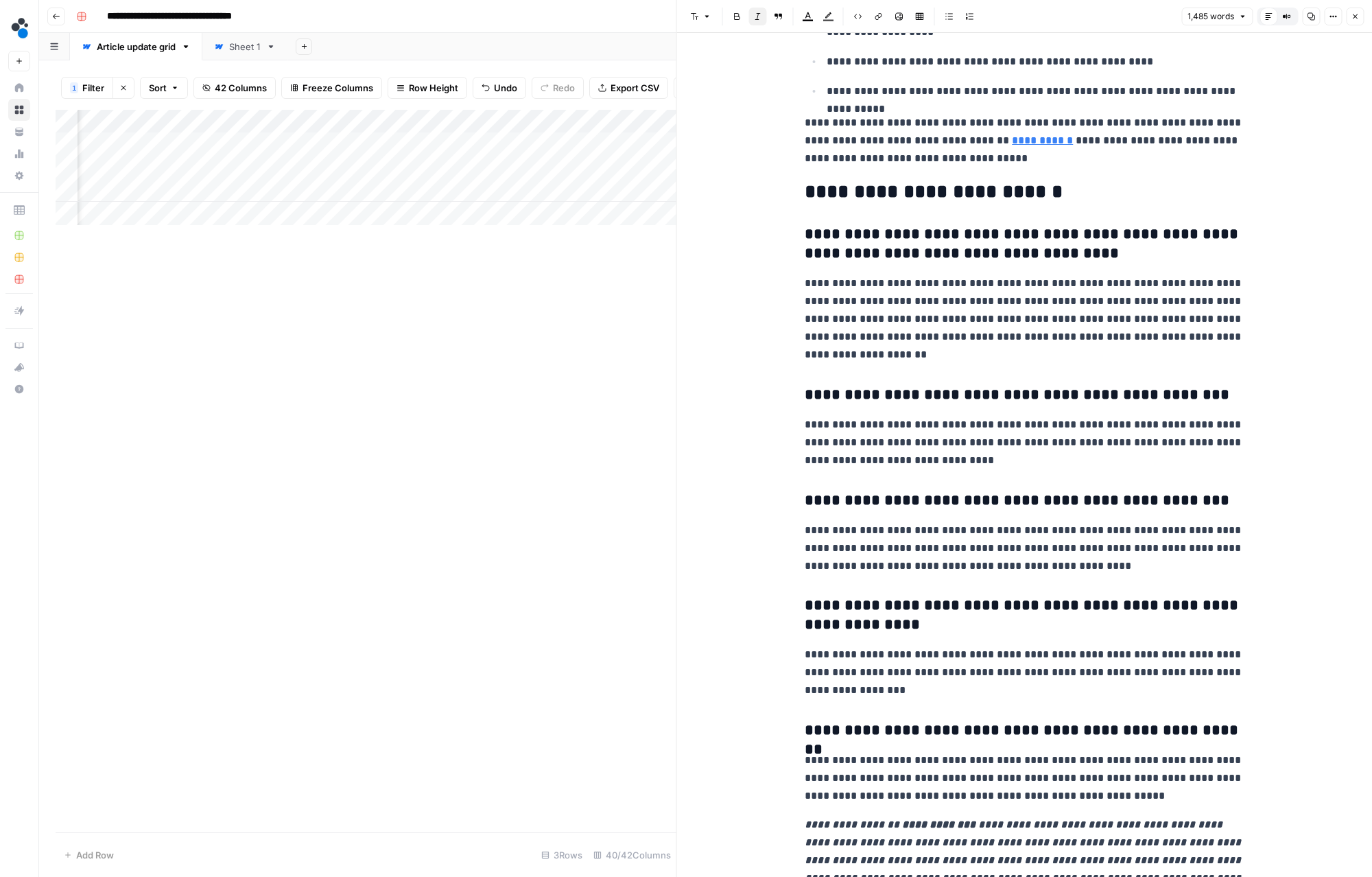scroll, scrollTop: 3636, scrollLeft: 0, axis: vertical 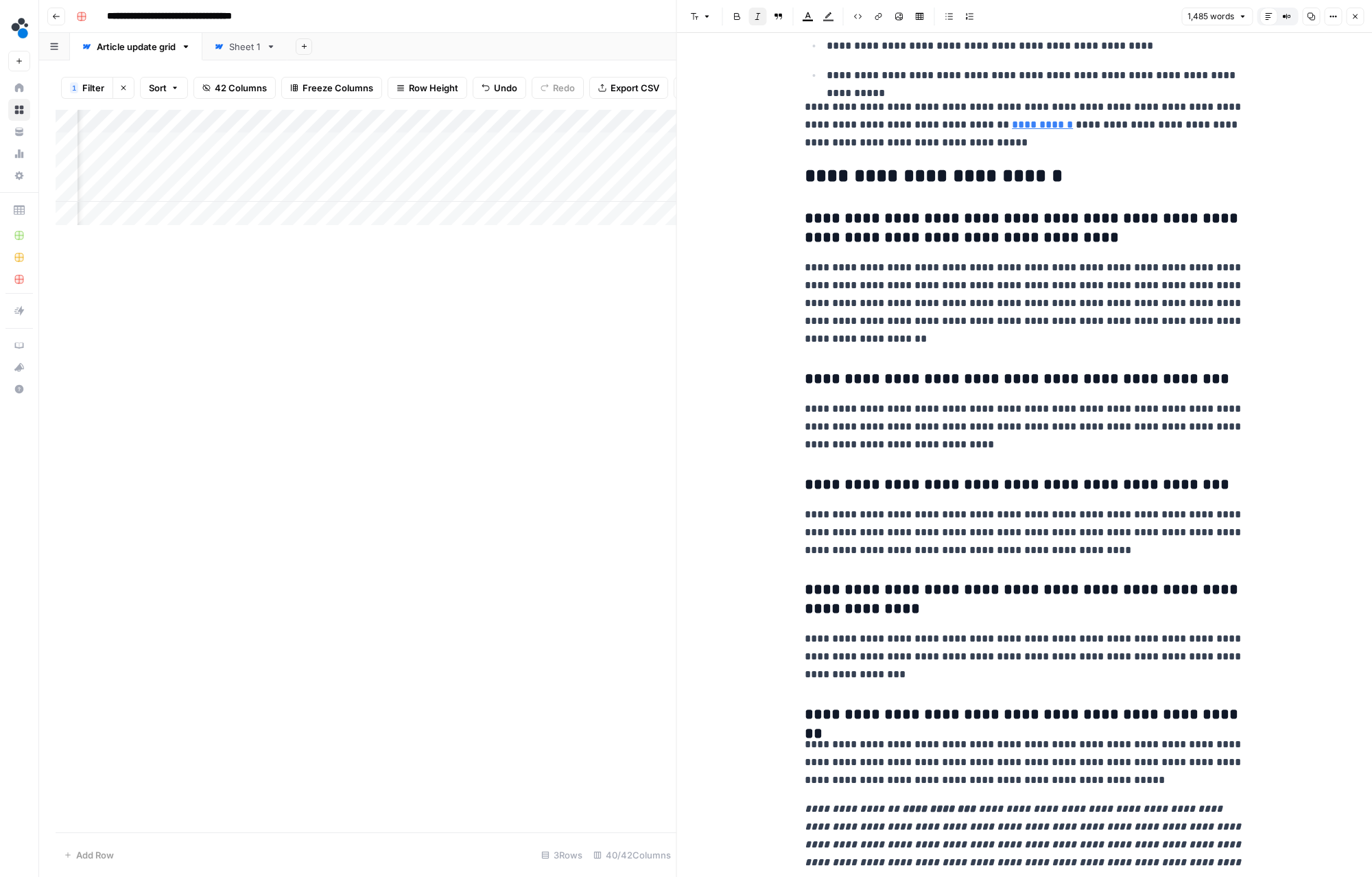 click on "Close" at bounding box center [1355, 16] 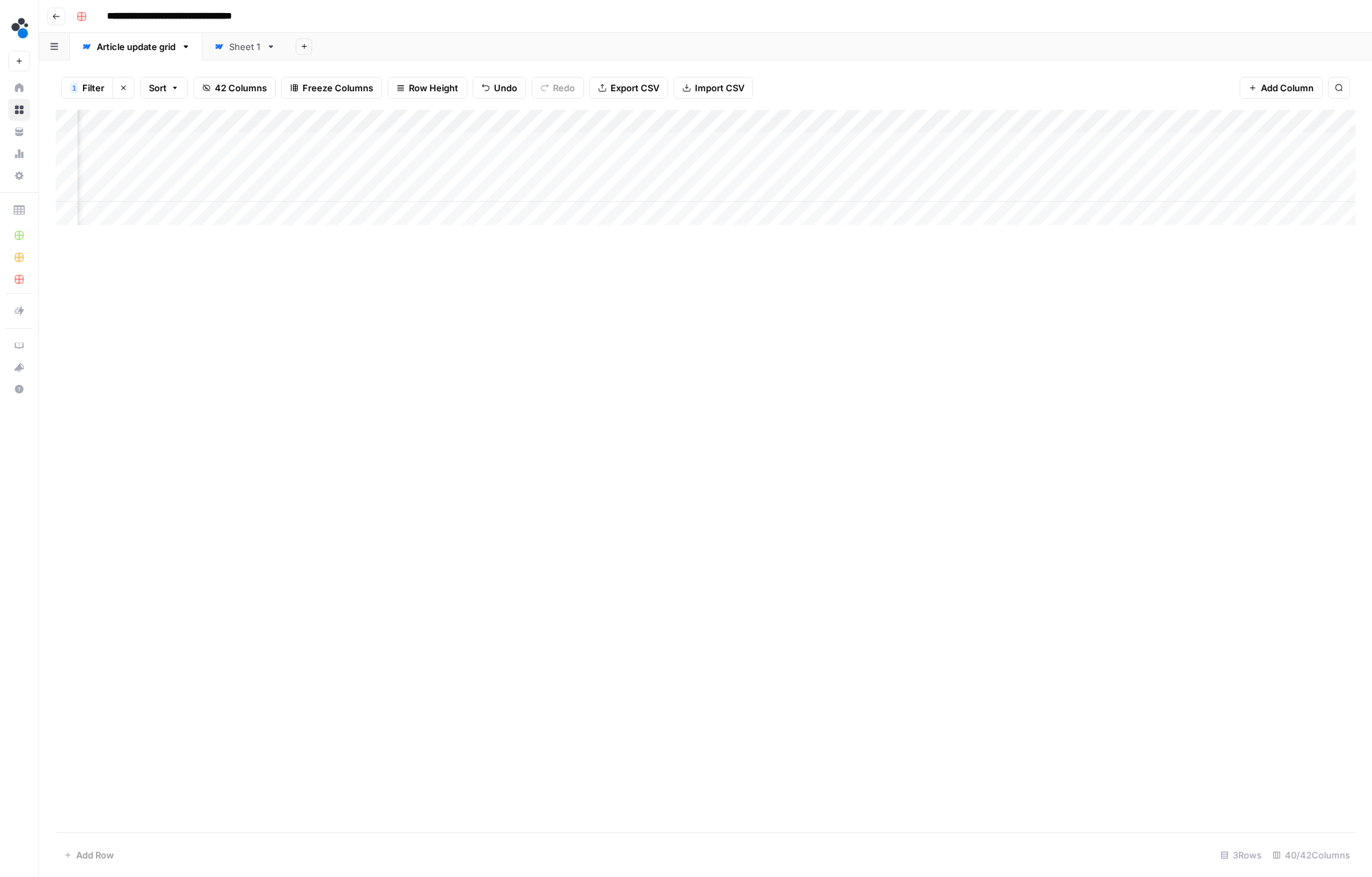 scroll, scrollTop: 0, scrollLeft: 4434, axis: horizontal 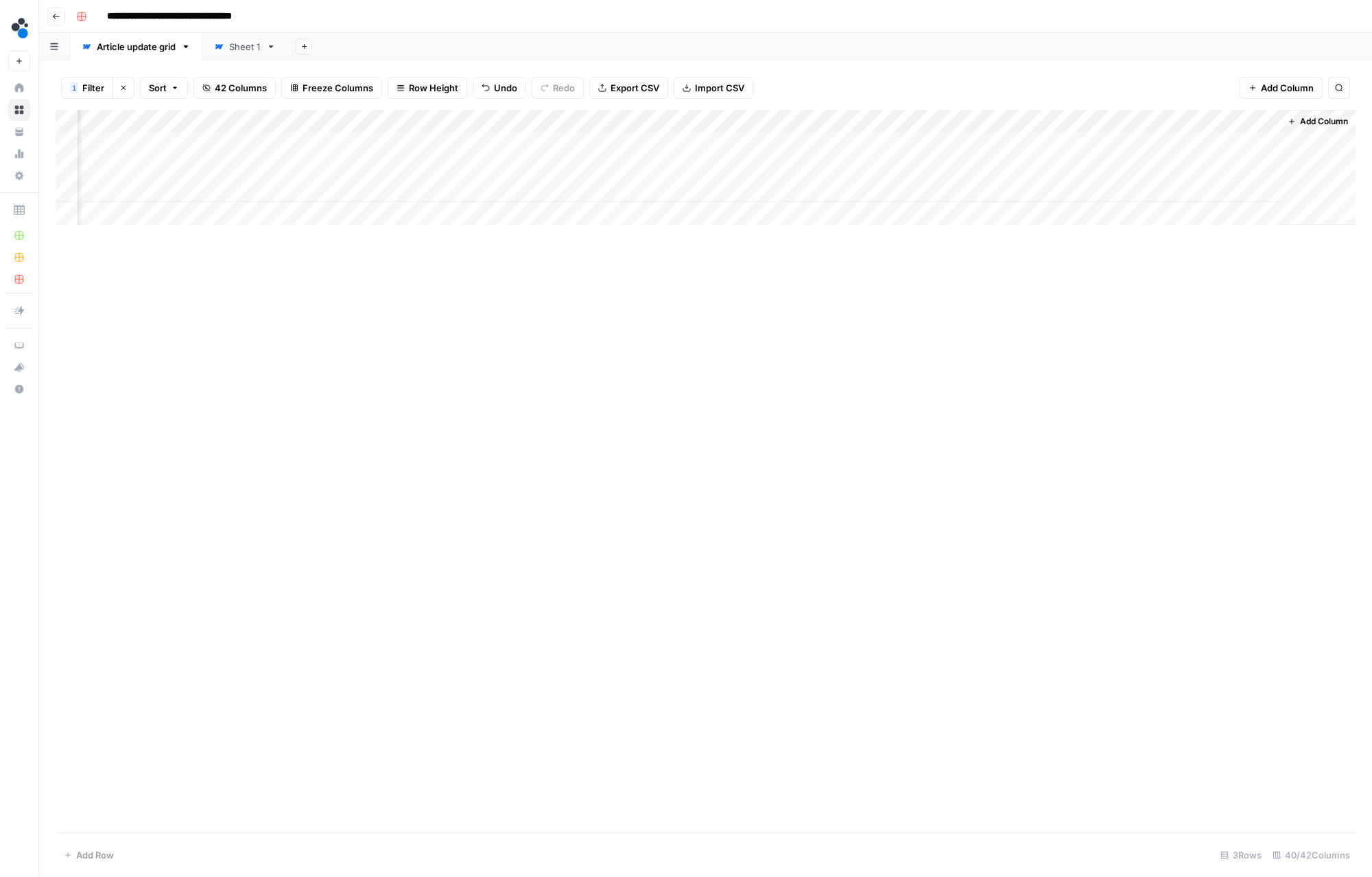 click on "Add Column" at bounding box center (705, 167) 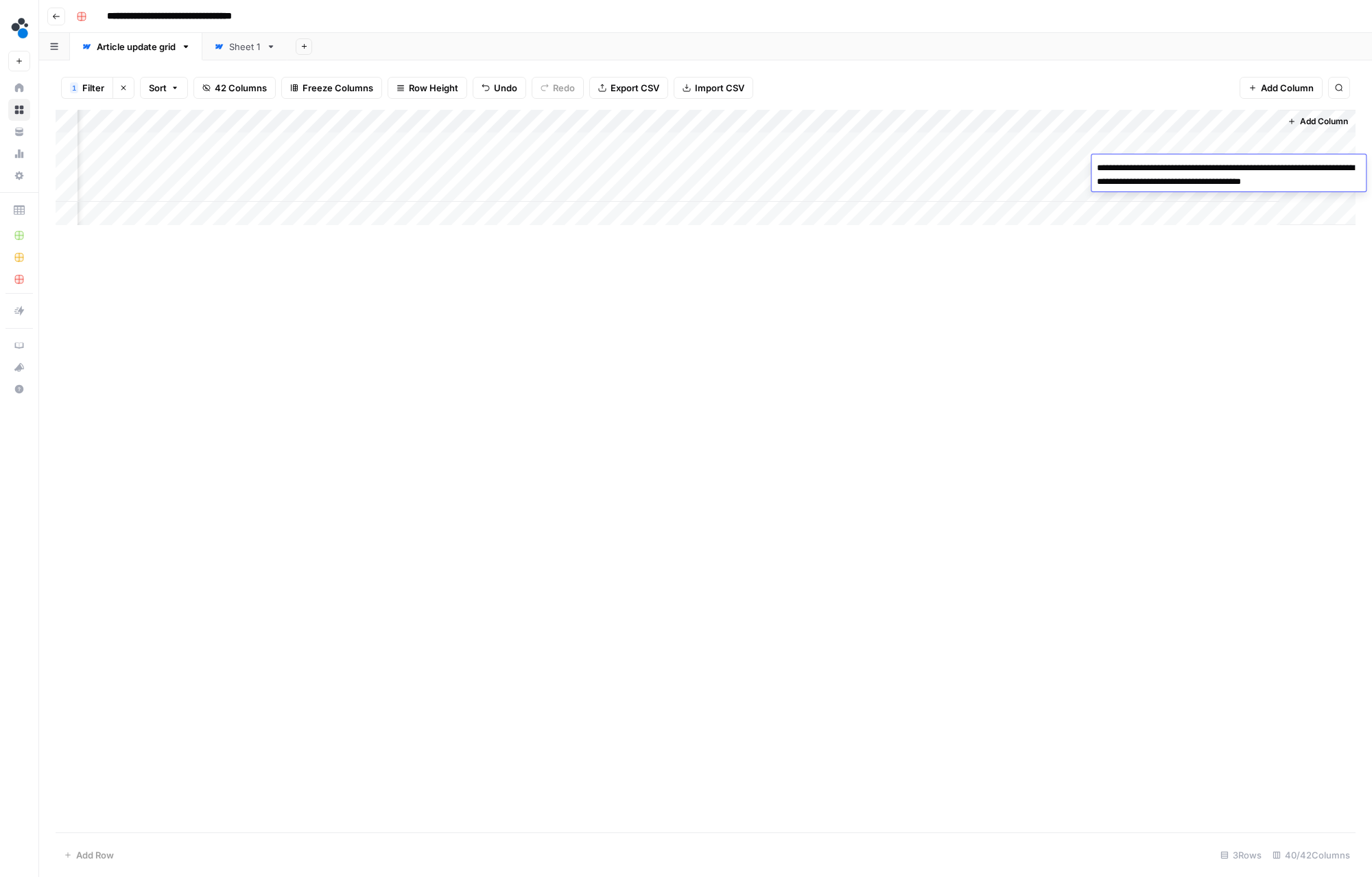 type on "**********" 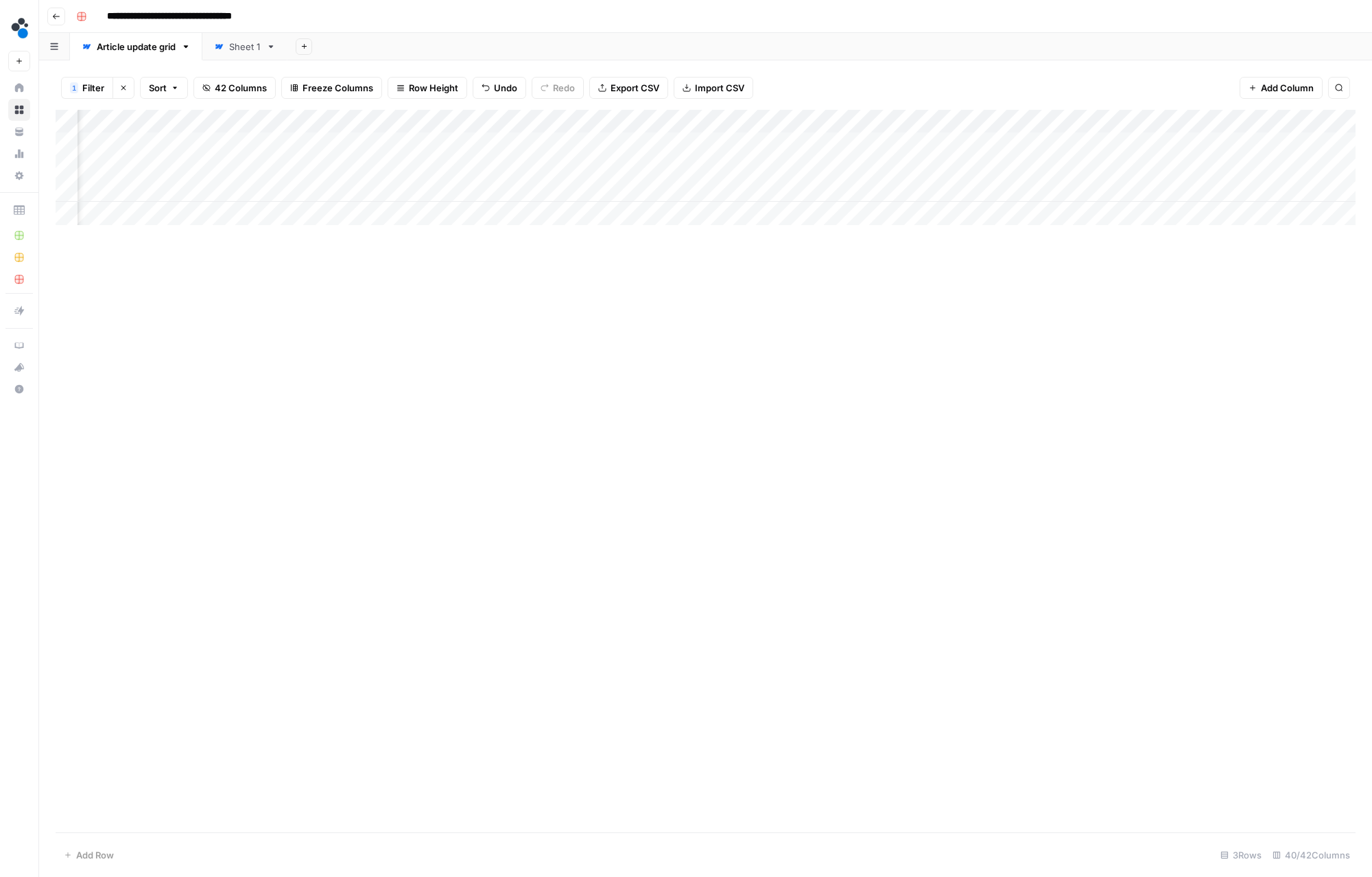 scroll, scrollTop: 0, scrollLeft: 2964, axis: horizontal 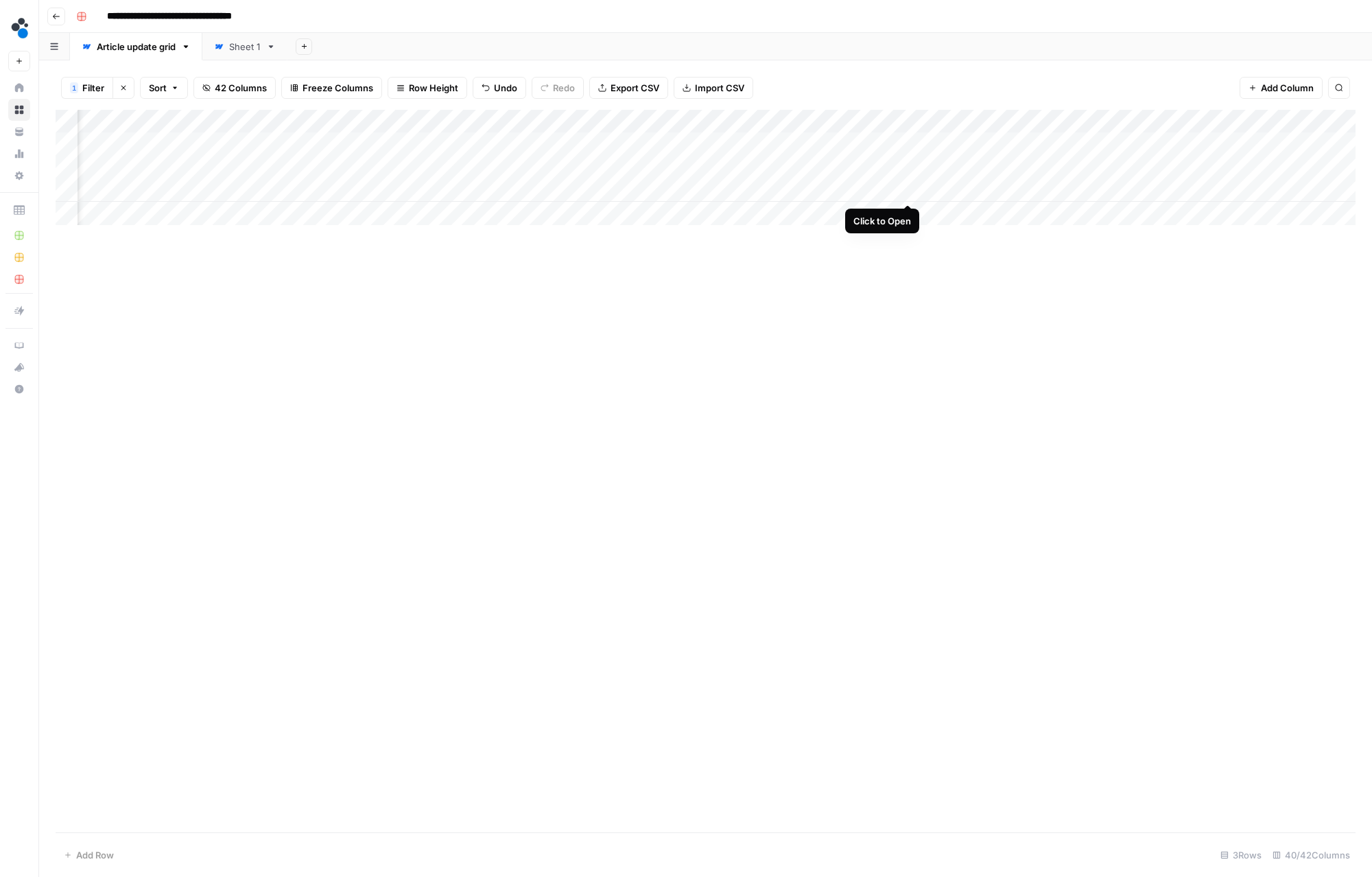 click on "Add Column" at bounding box center [705, 167] 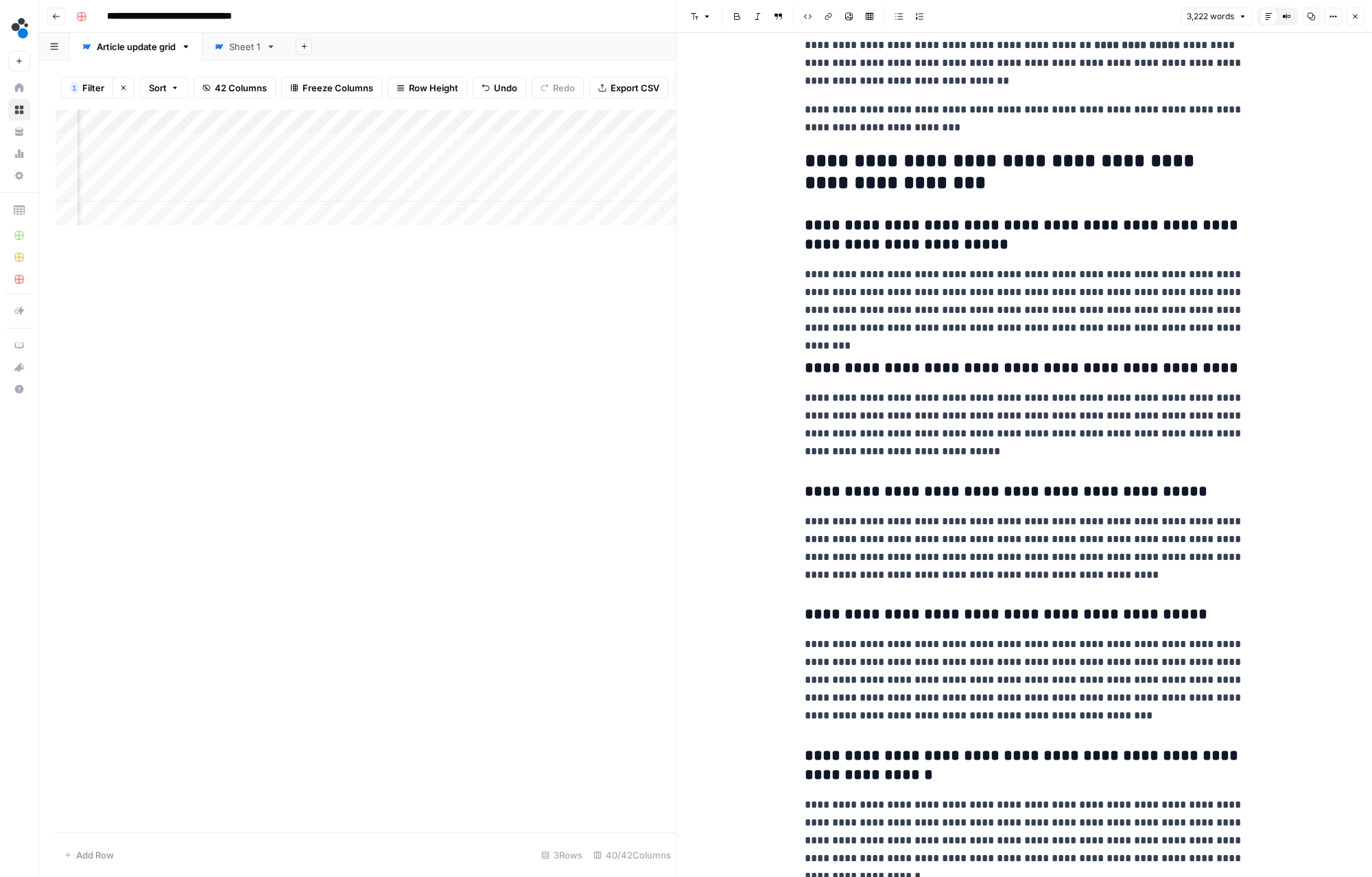 scroll, scrollTop: 7162, scrollLeft: 0, axis: vertical 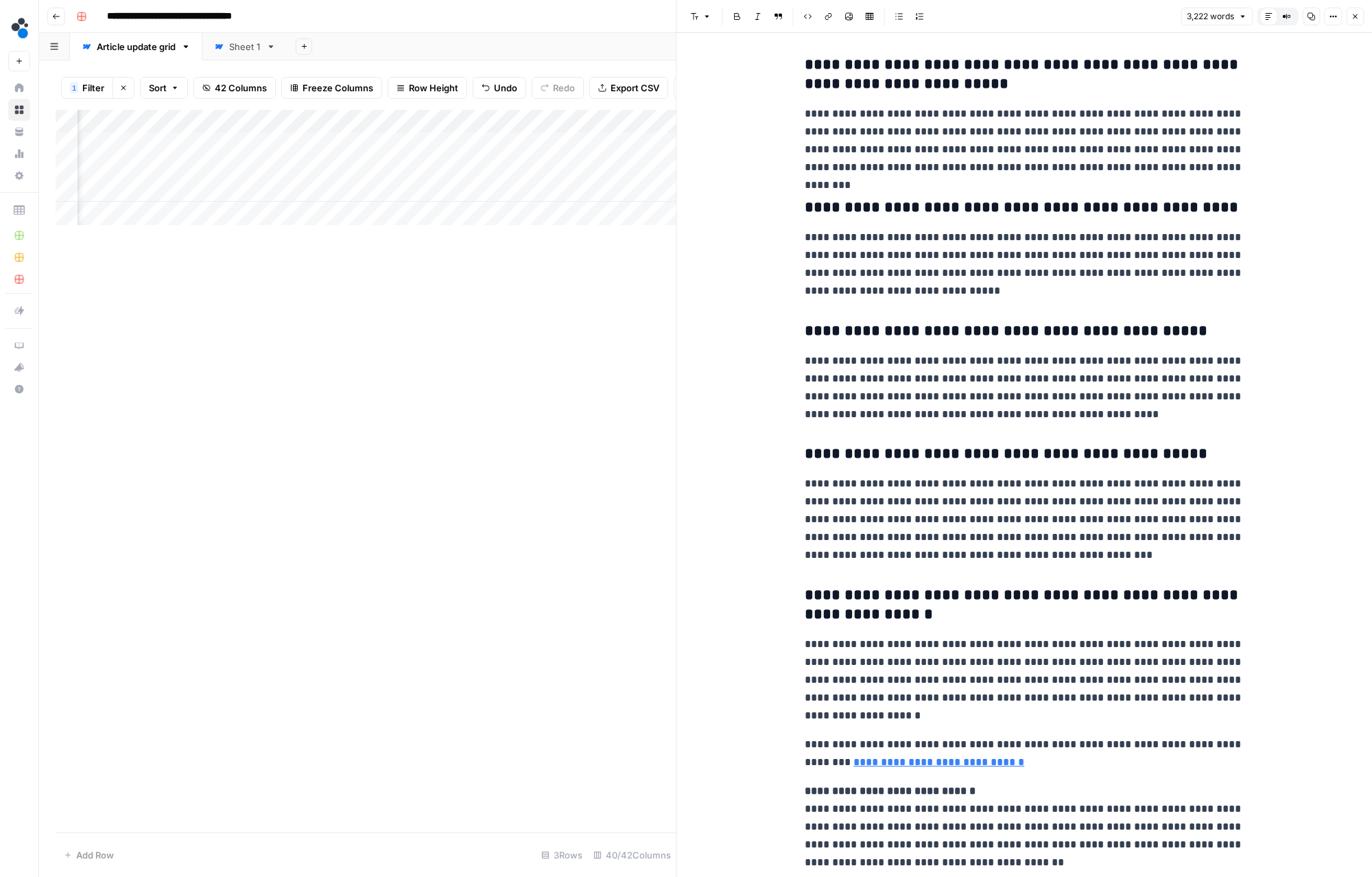 click 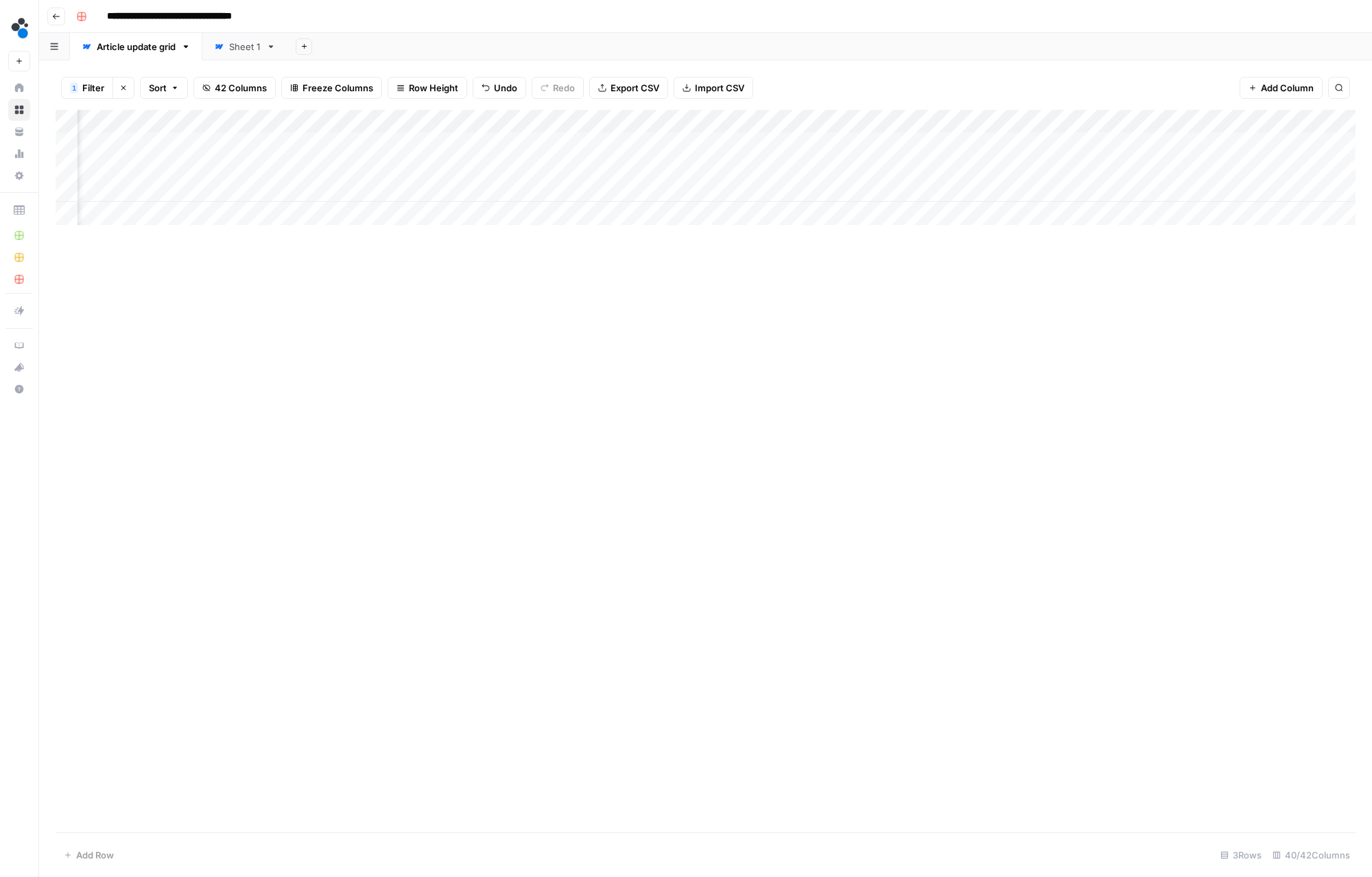 scroll, scrollTop: 0, scrollLeft: 1846, axis: horizontal 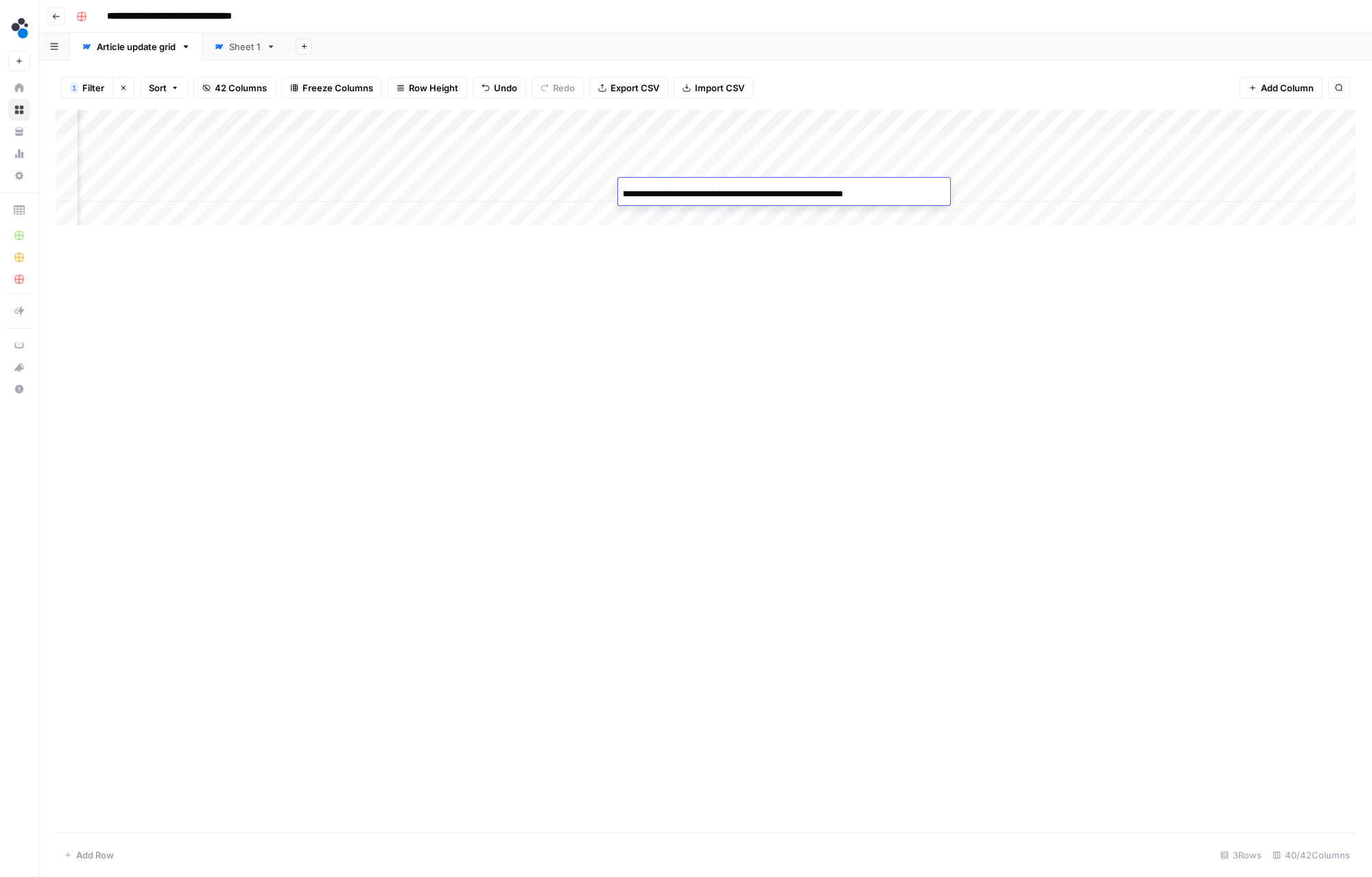 click on "Add Column" at bounding box center [705, 471] 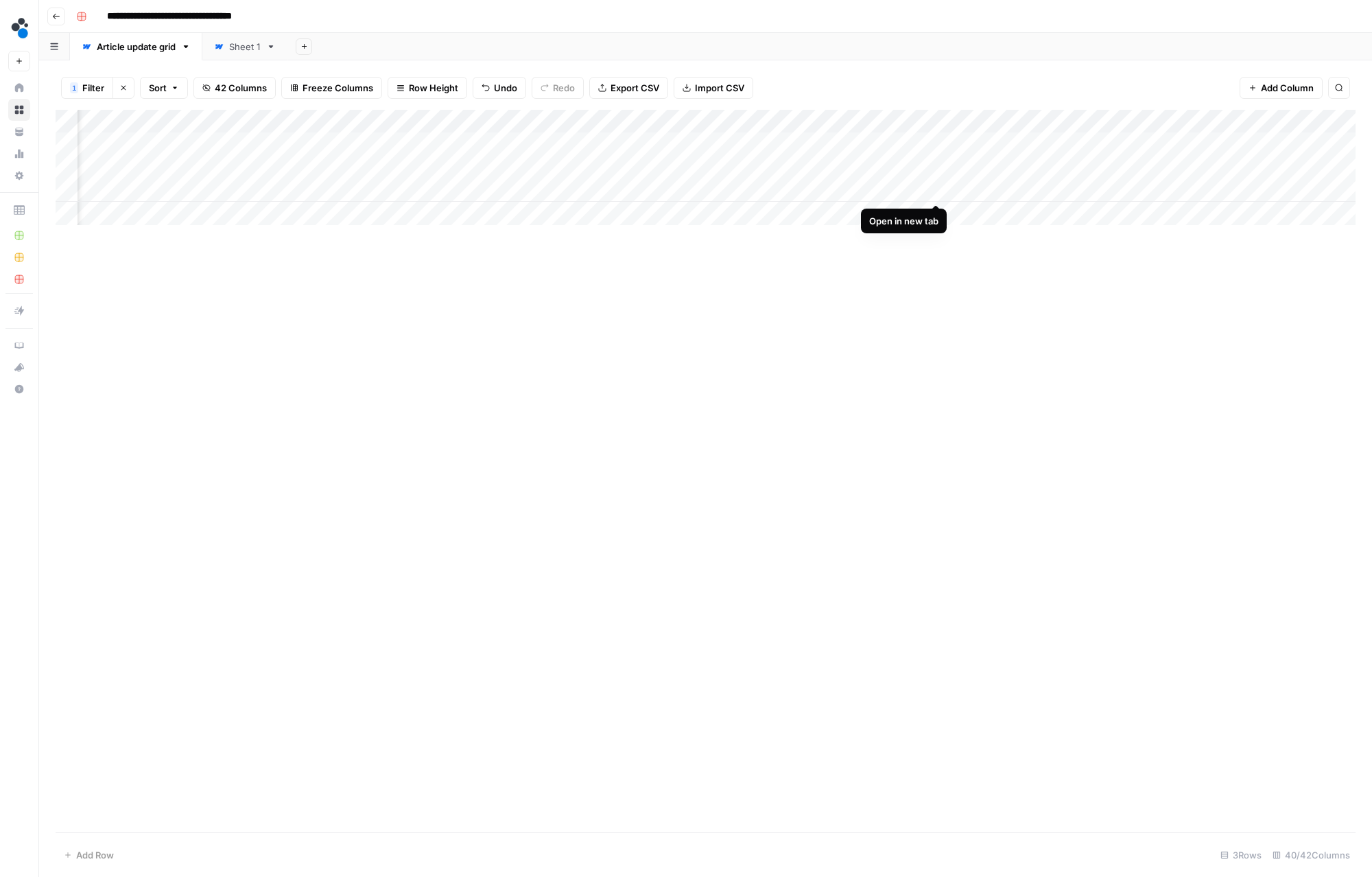 click on "Add Column" at bounding box center (705, 167) 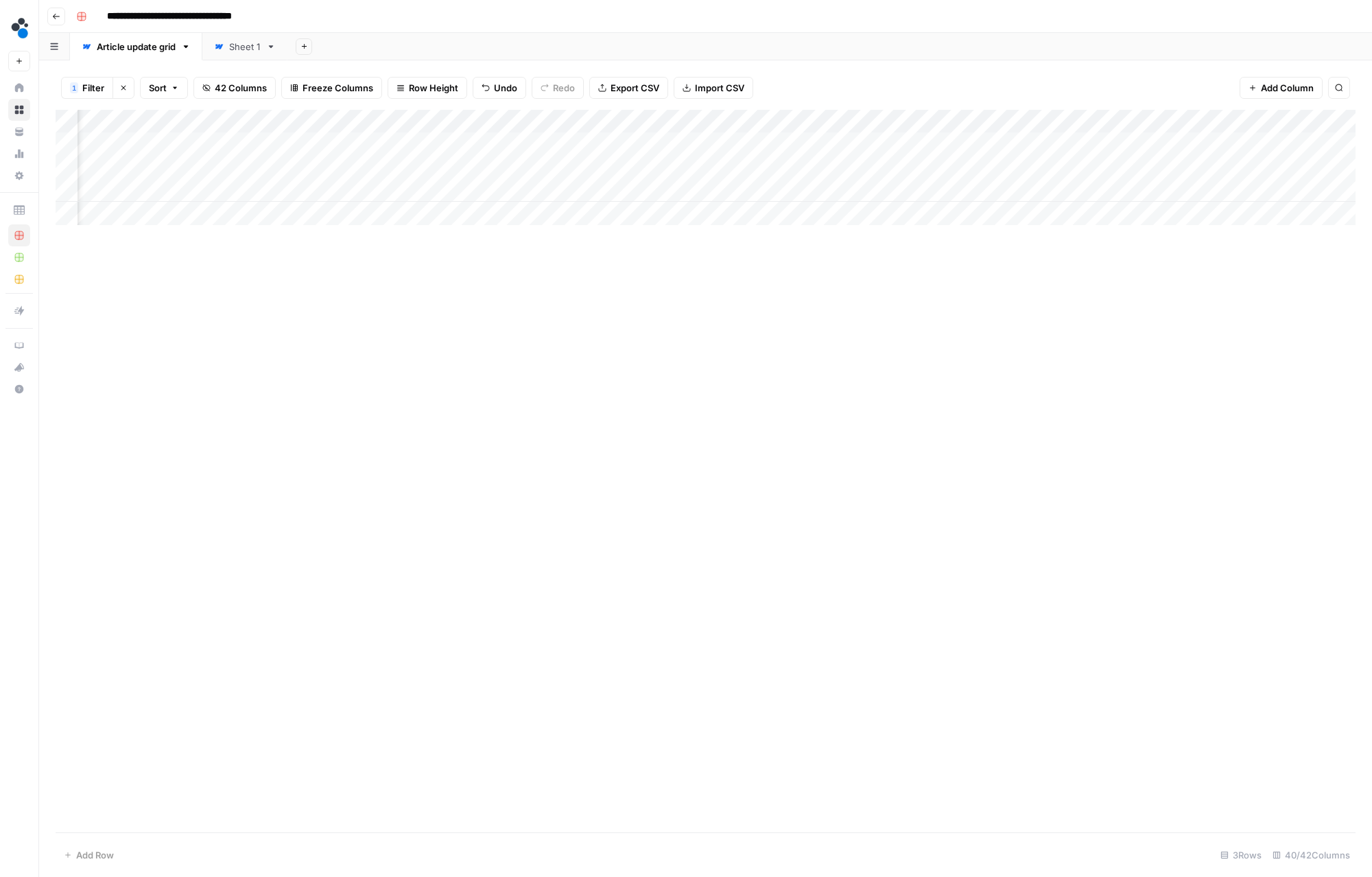 click on "Add Column" at bounding box center (705, 471) 